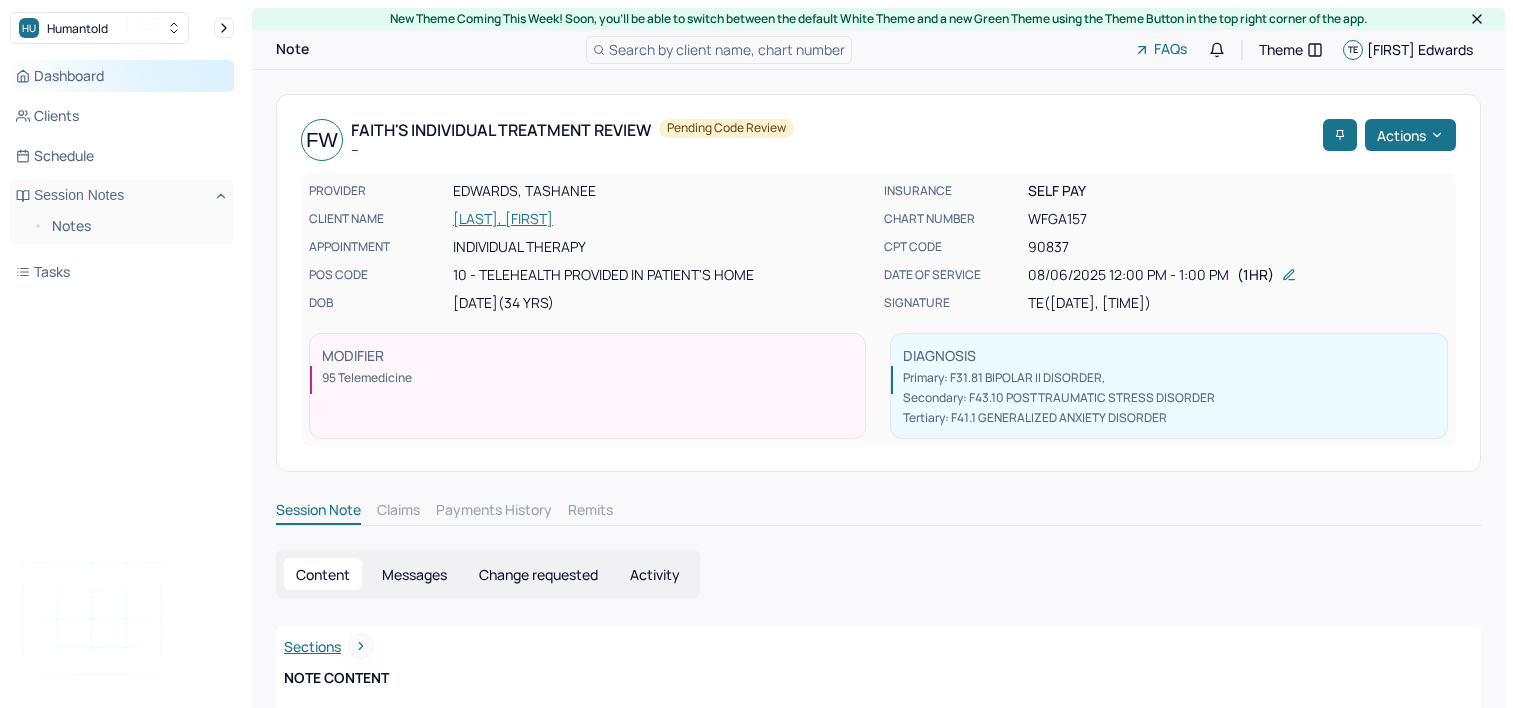 scroll, scrollTop: 0, scrollLeft: 0, axis: both 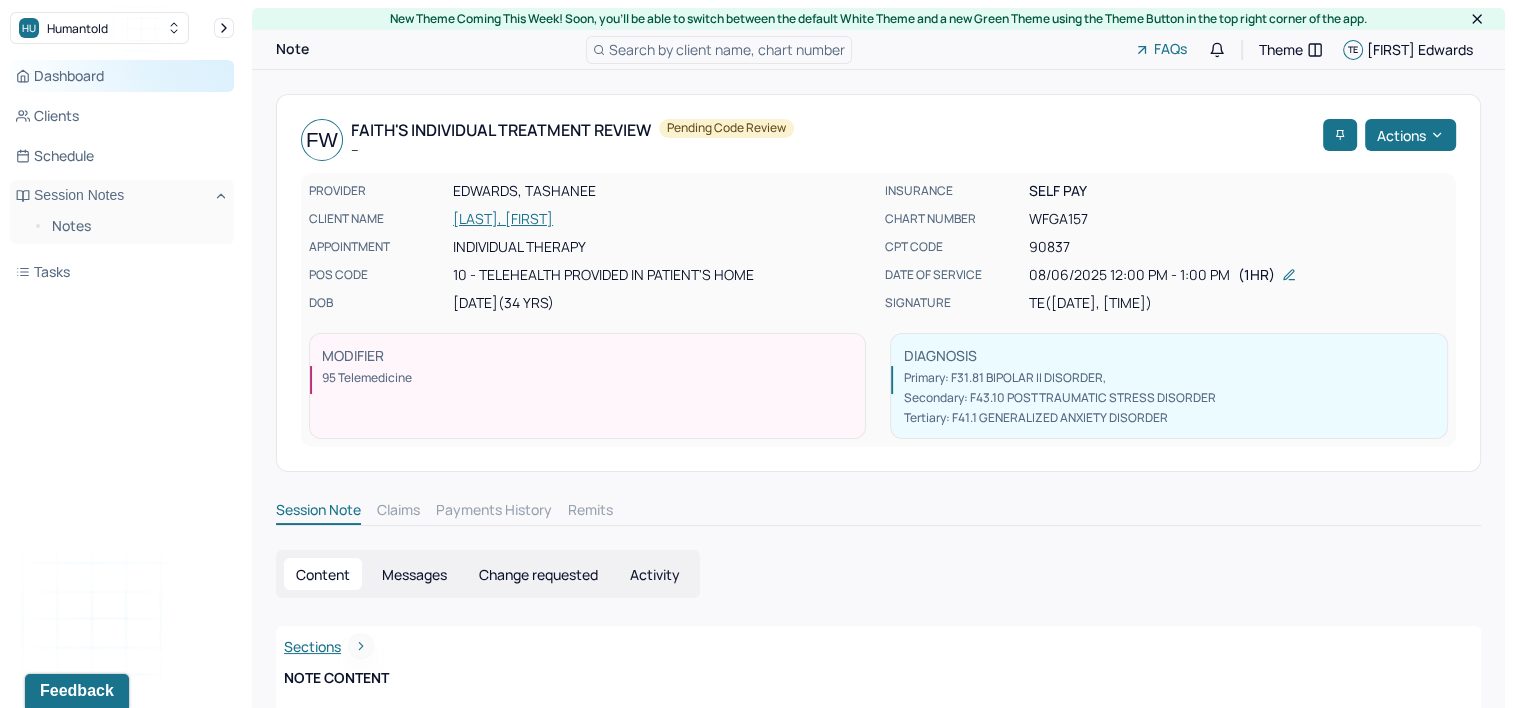 click on "Dashboard" at bounding box center [122, 76] 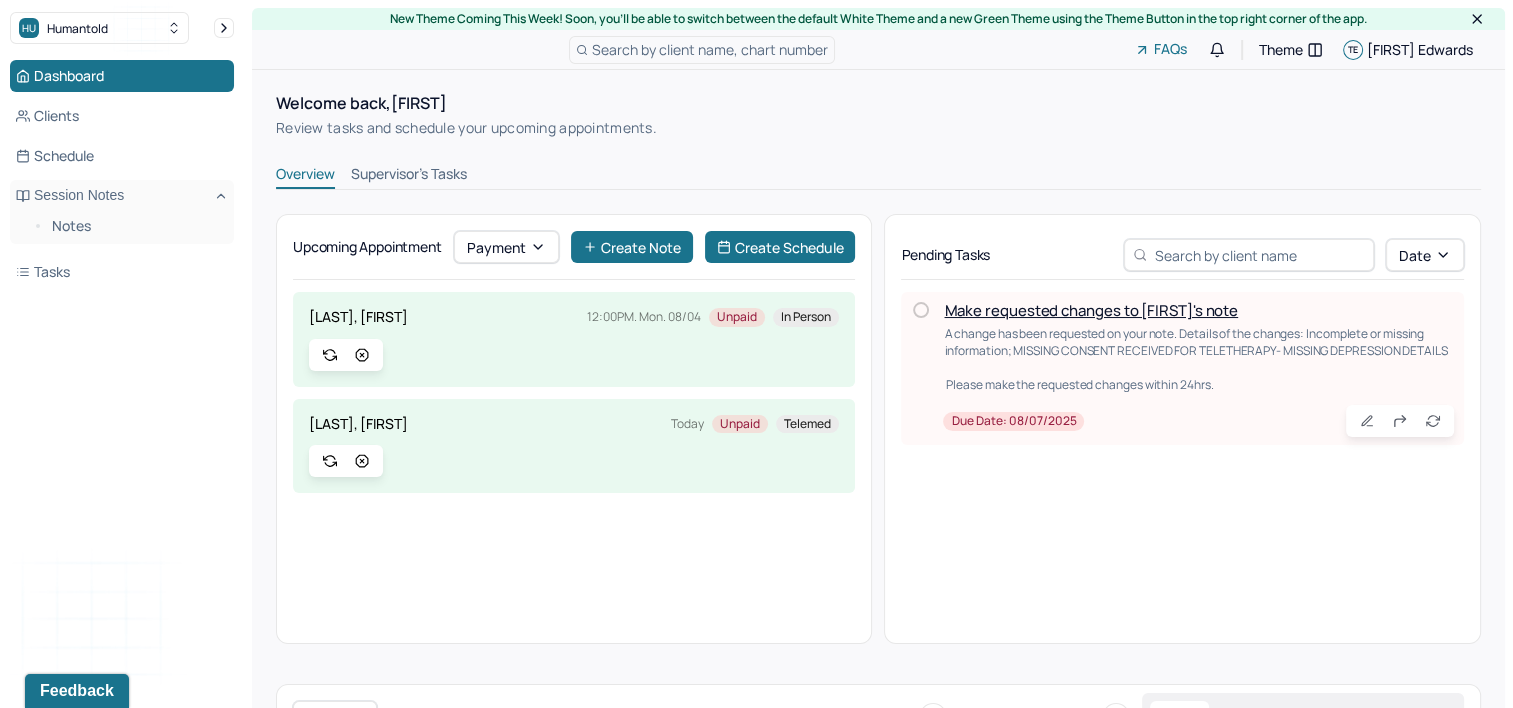 click on "Make requested changes to [FIRST]'s note" at bounding box center [1091, 310] 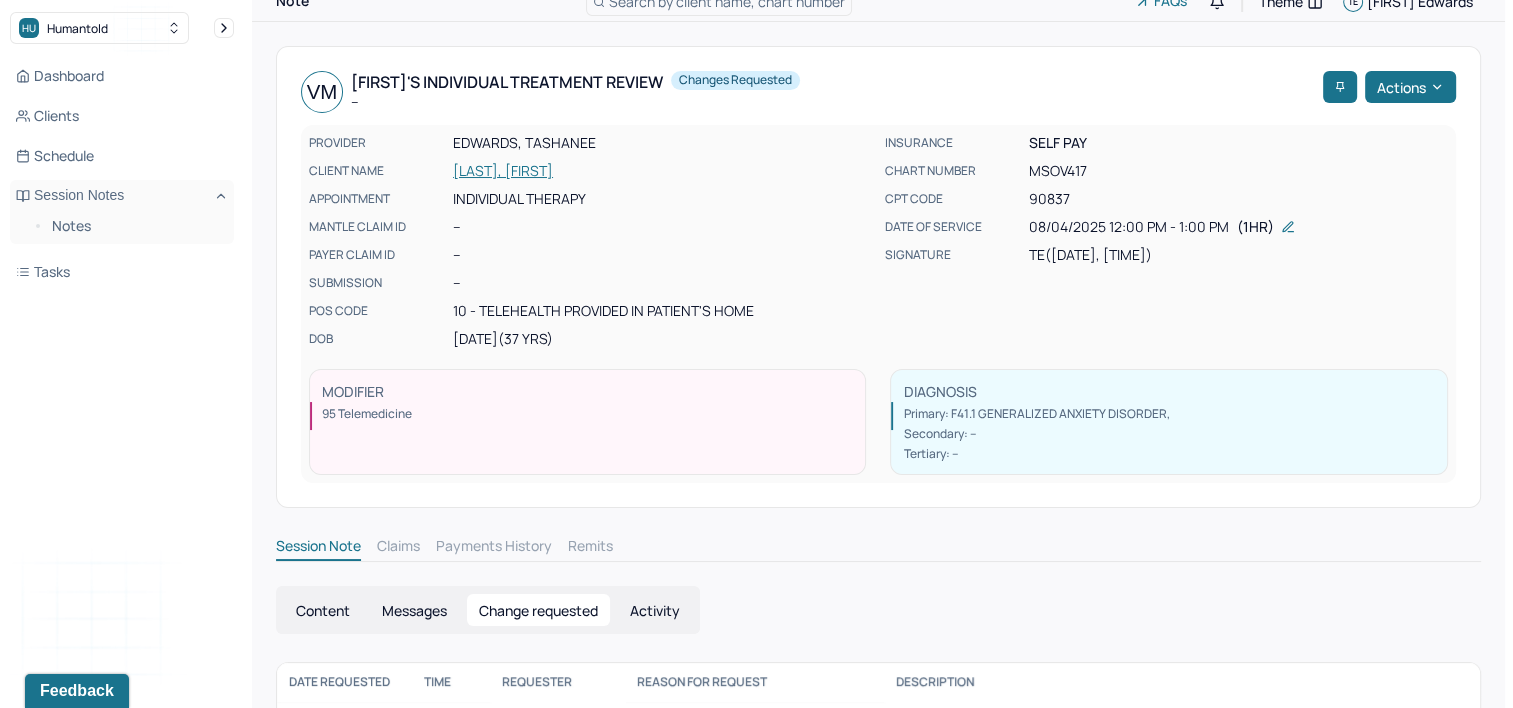 scroll, scrollTop: 117, scrollLeft: 0, axis: vertical 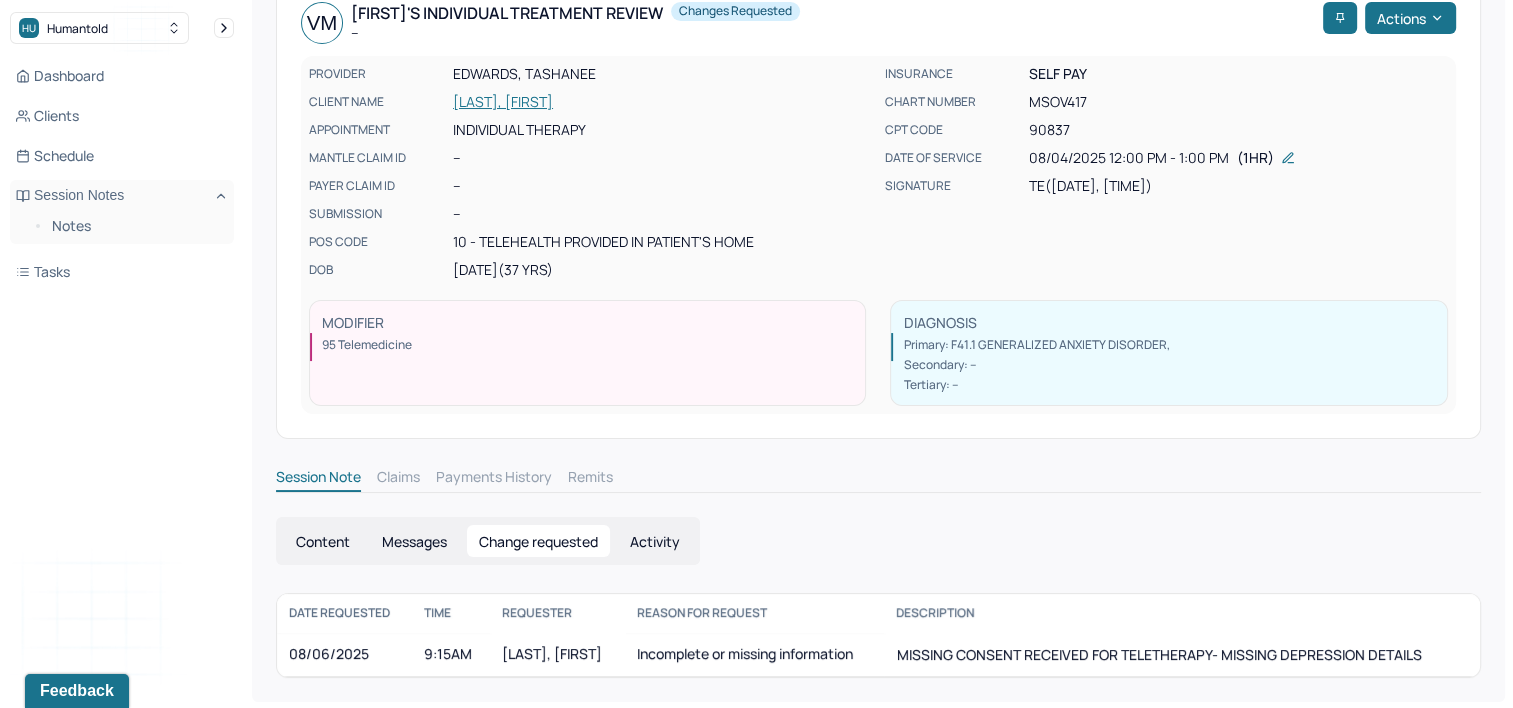 click on "Session Note" at bounding box center [318, 479] 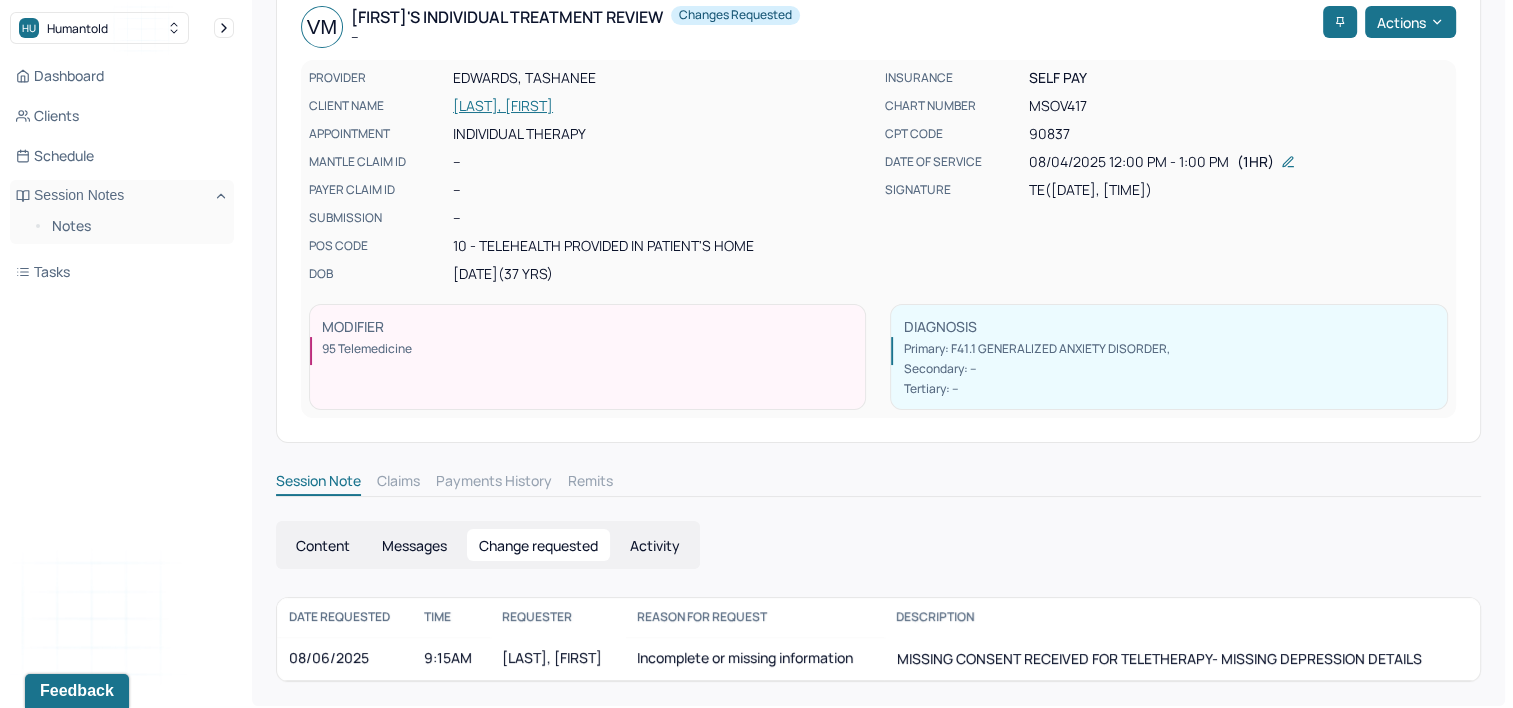 scroll, scrollTop: 117, scrollLeft: 0, axis: vertical 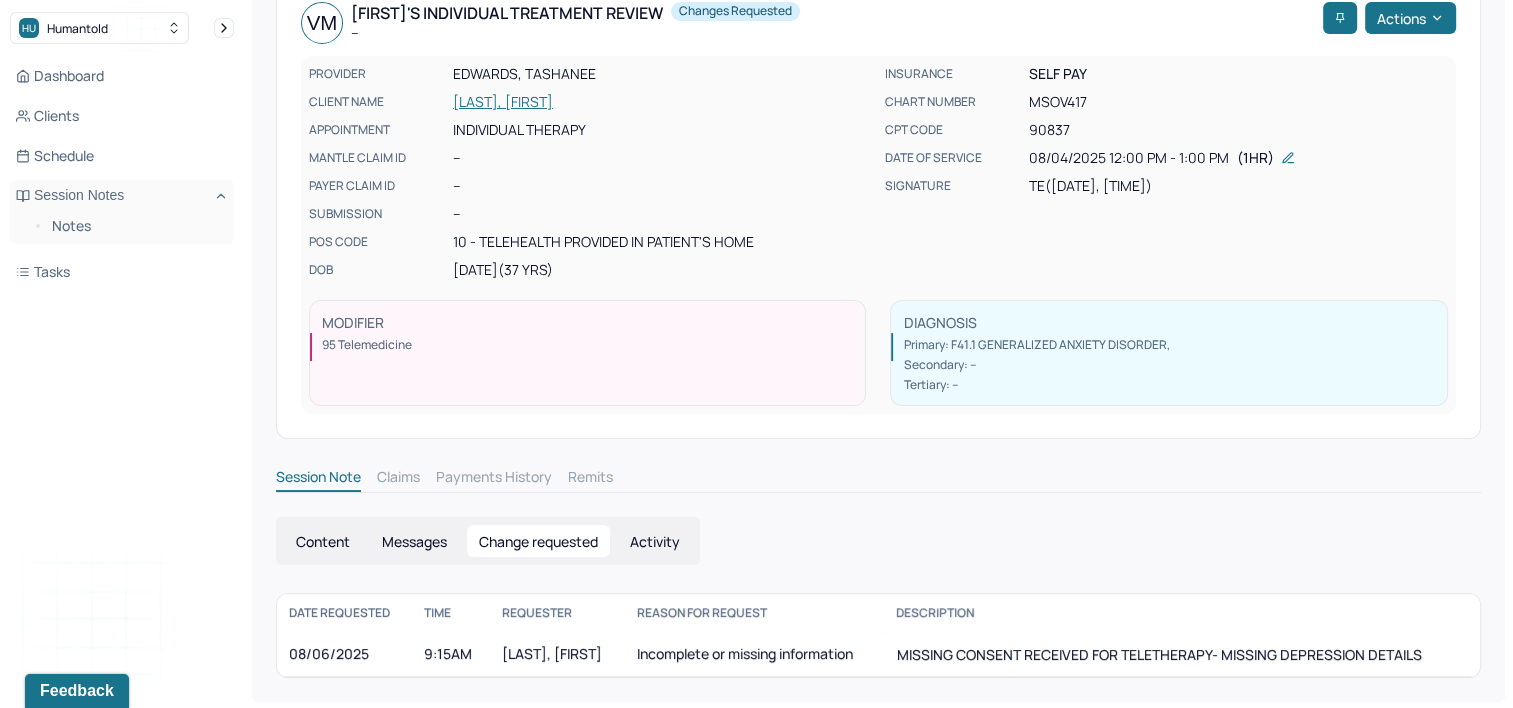 click on "Content" at bounding box center [323, 541] 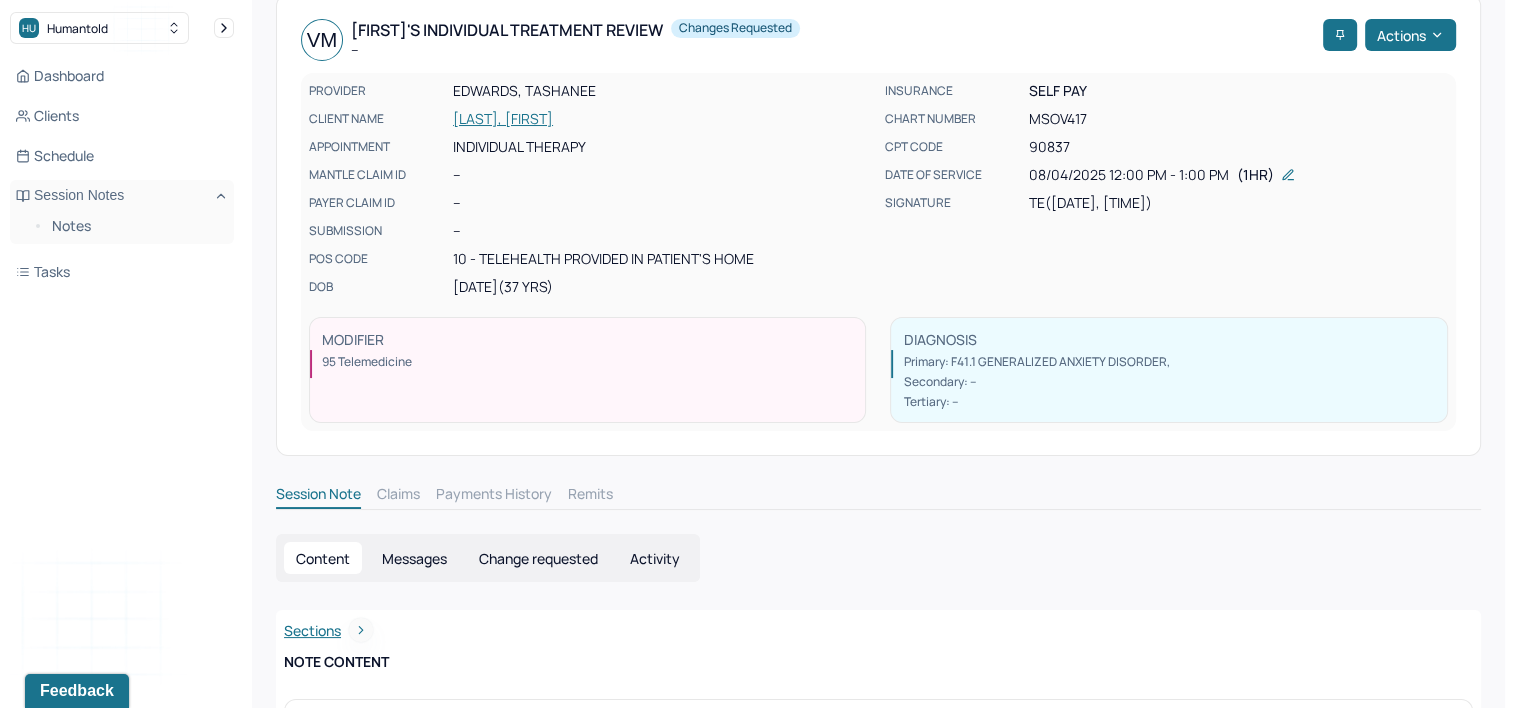 scroll, scrollTop: 17, scrollLeft: 0, axis: vertical 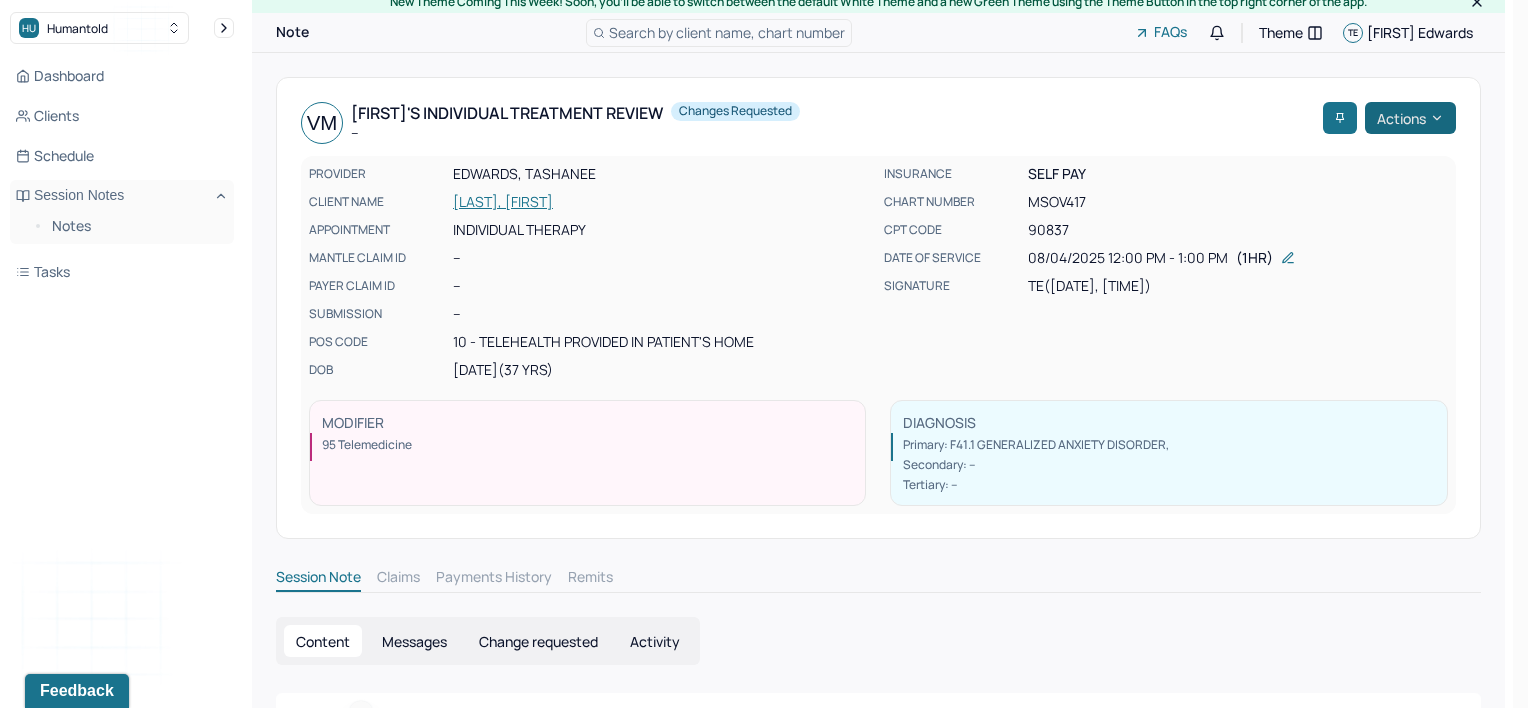 click on "Actions" at bounding box center (1410, 118) 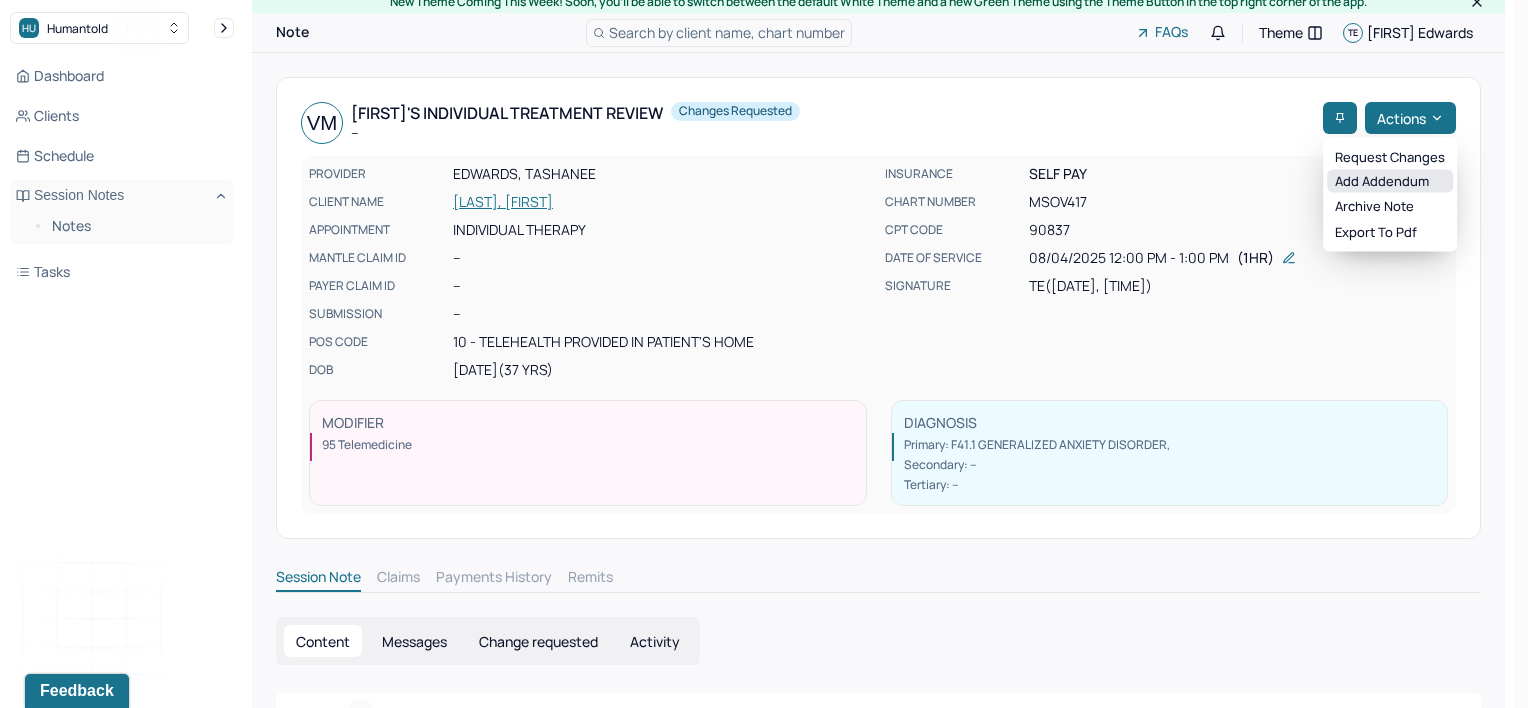 click on "Add addendum" at bounding box center (1390, 181) 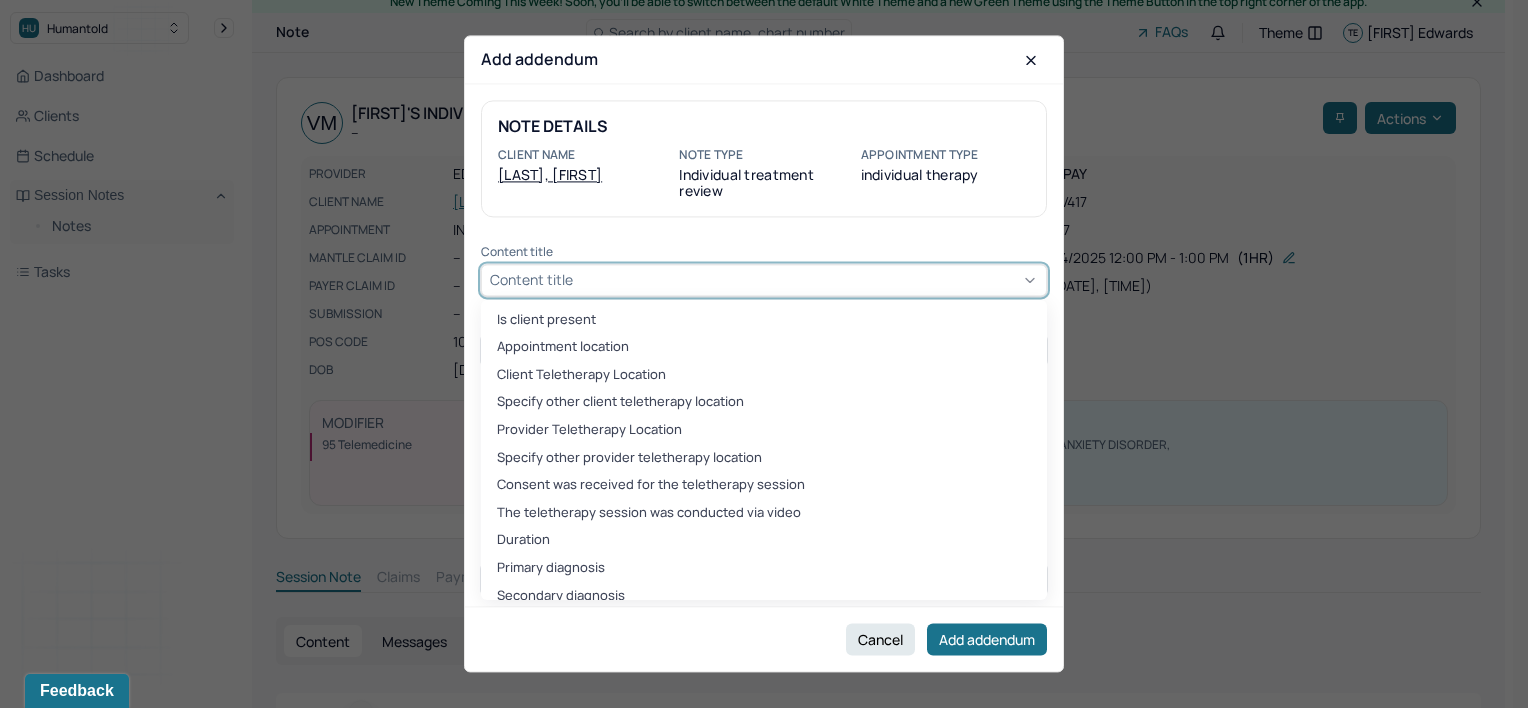 click on "Content title" at bounding box center (764, 280) 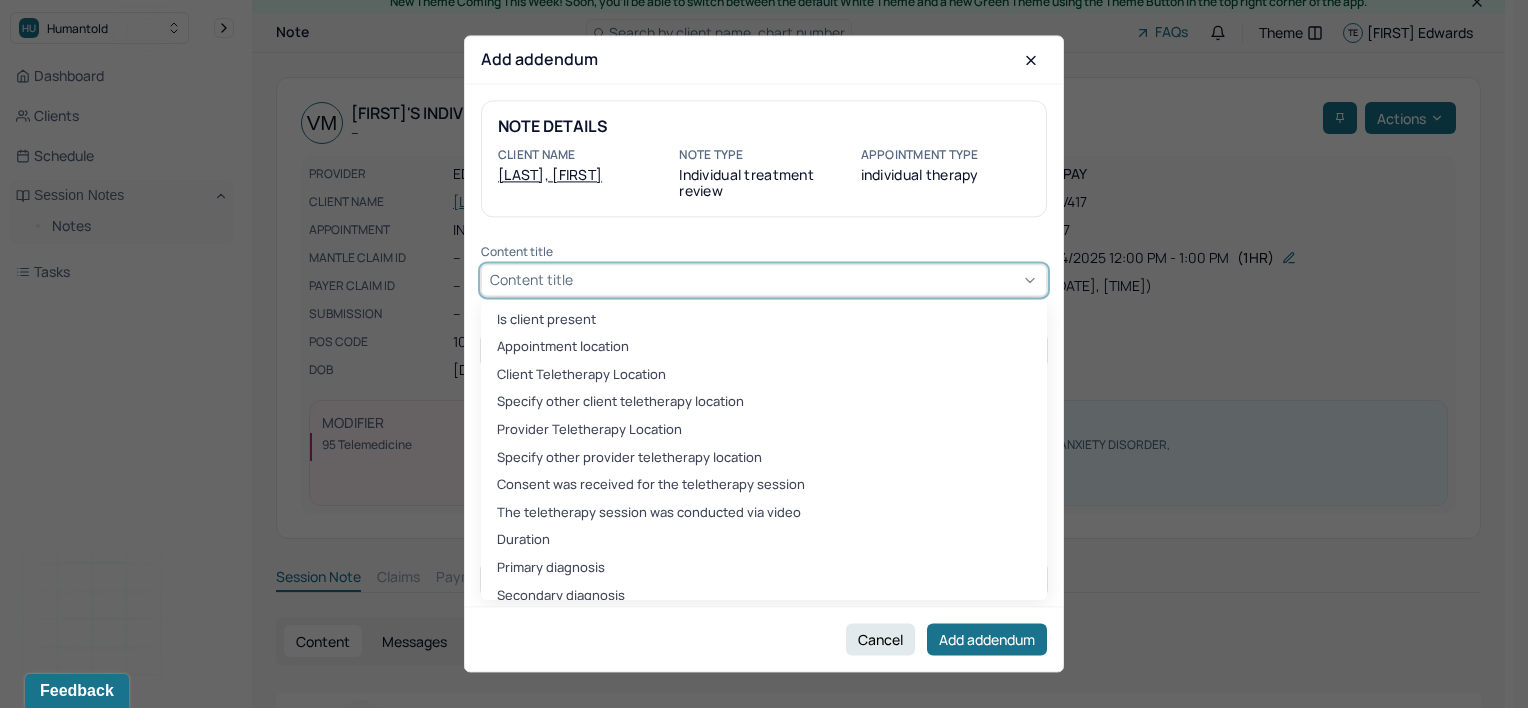 click at bounding box center (764, 354) 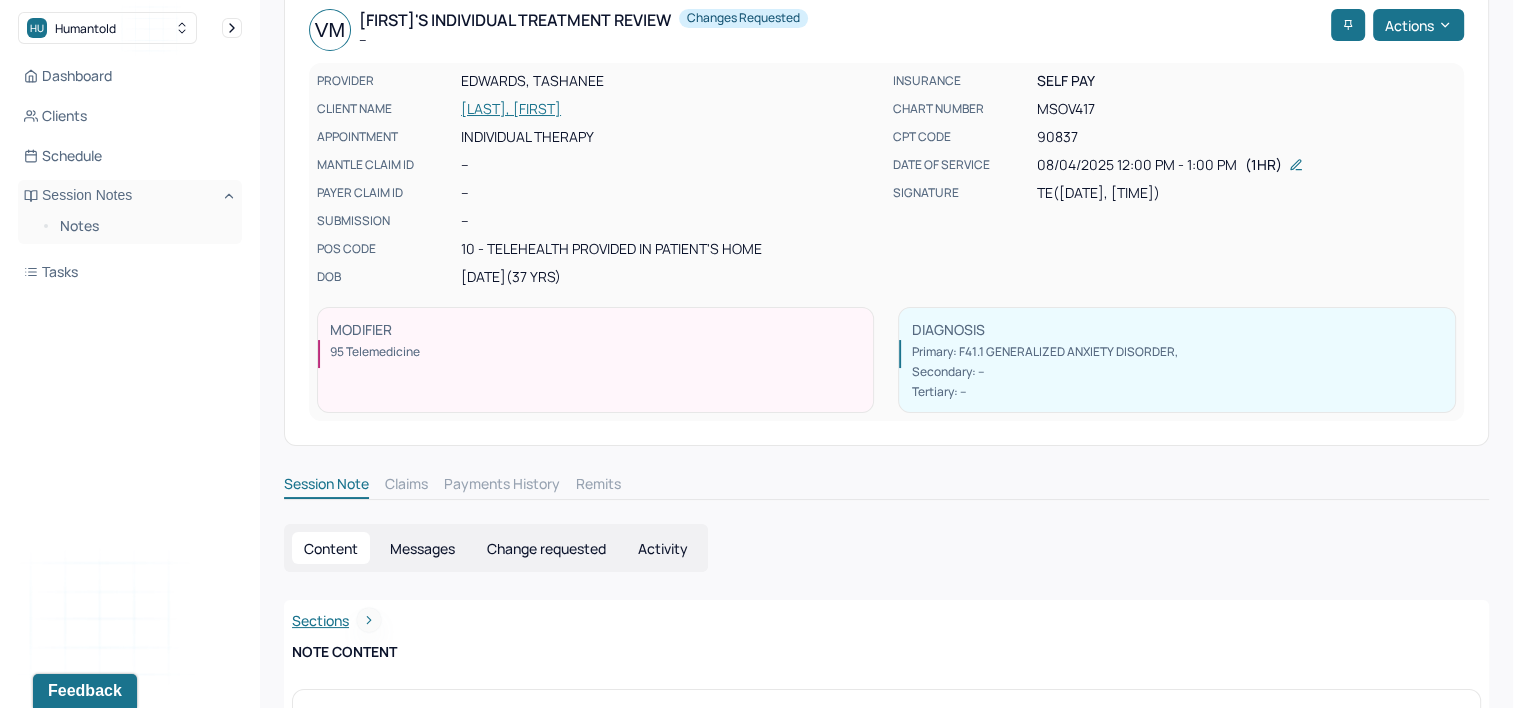 scroll, scrollTop: 17, scrollLeft: 0, axis: vertical 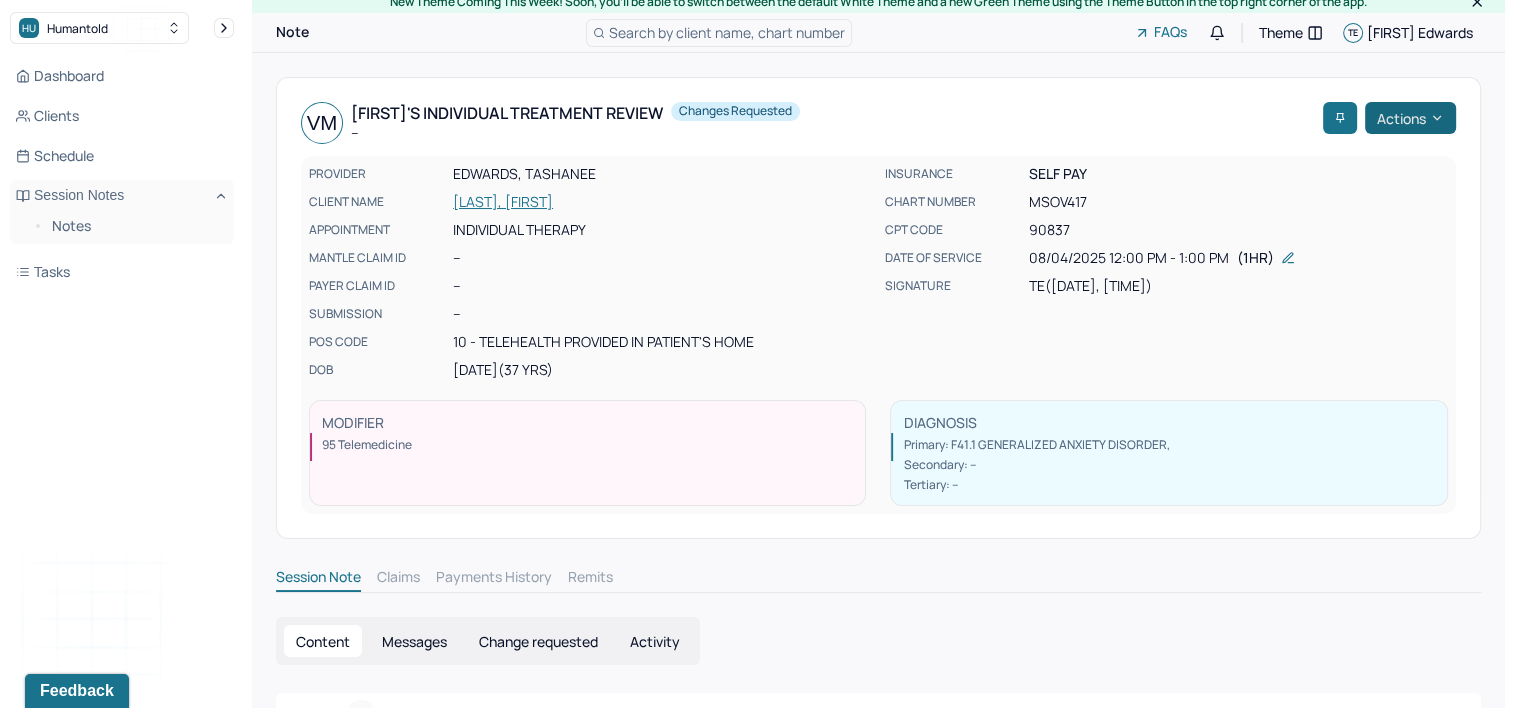 click on "Actions" at bounding box center [1410, 118] 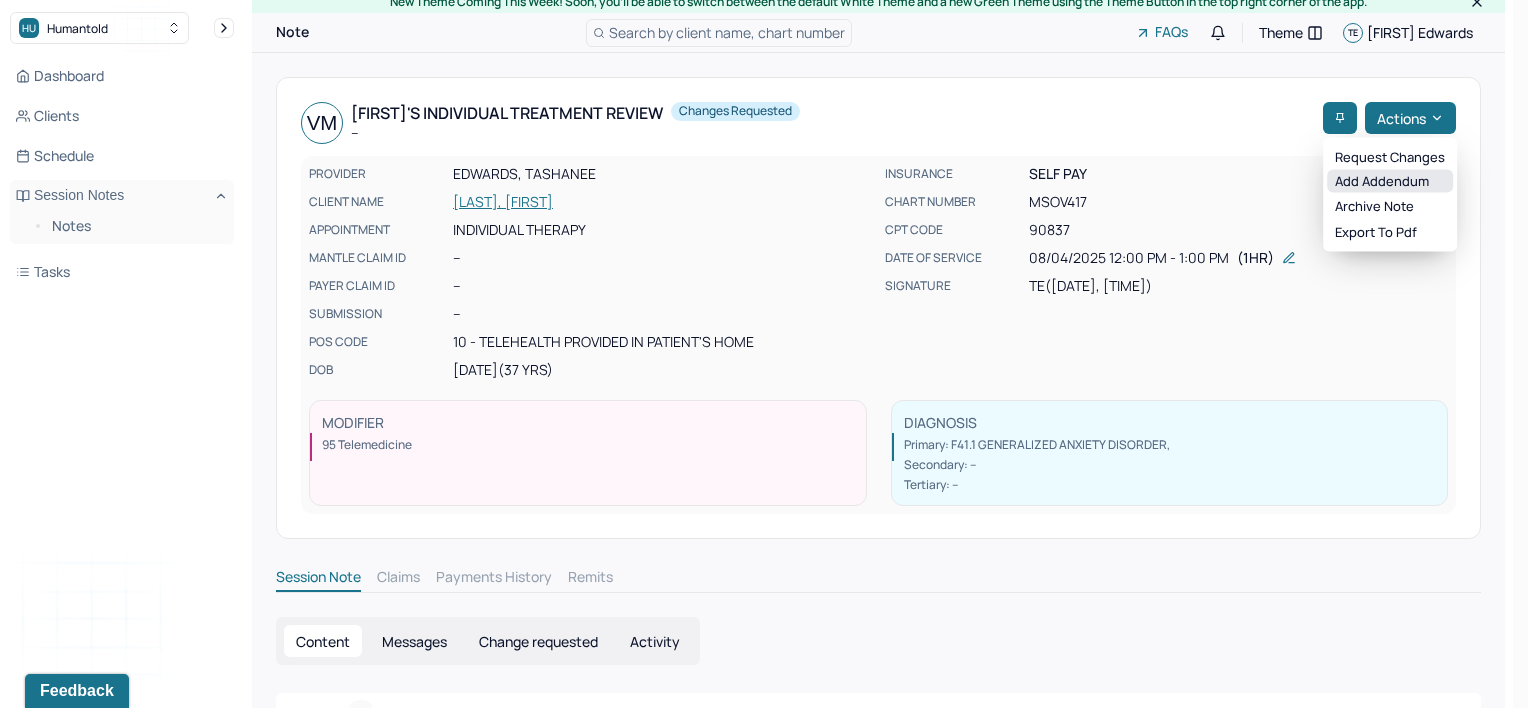 click on "Add addendum" at bounding box center (1390, 181) 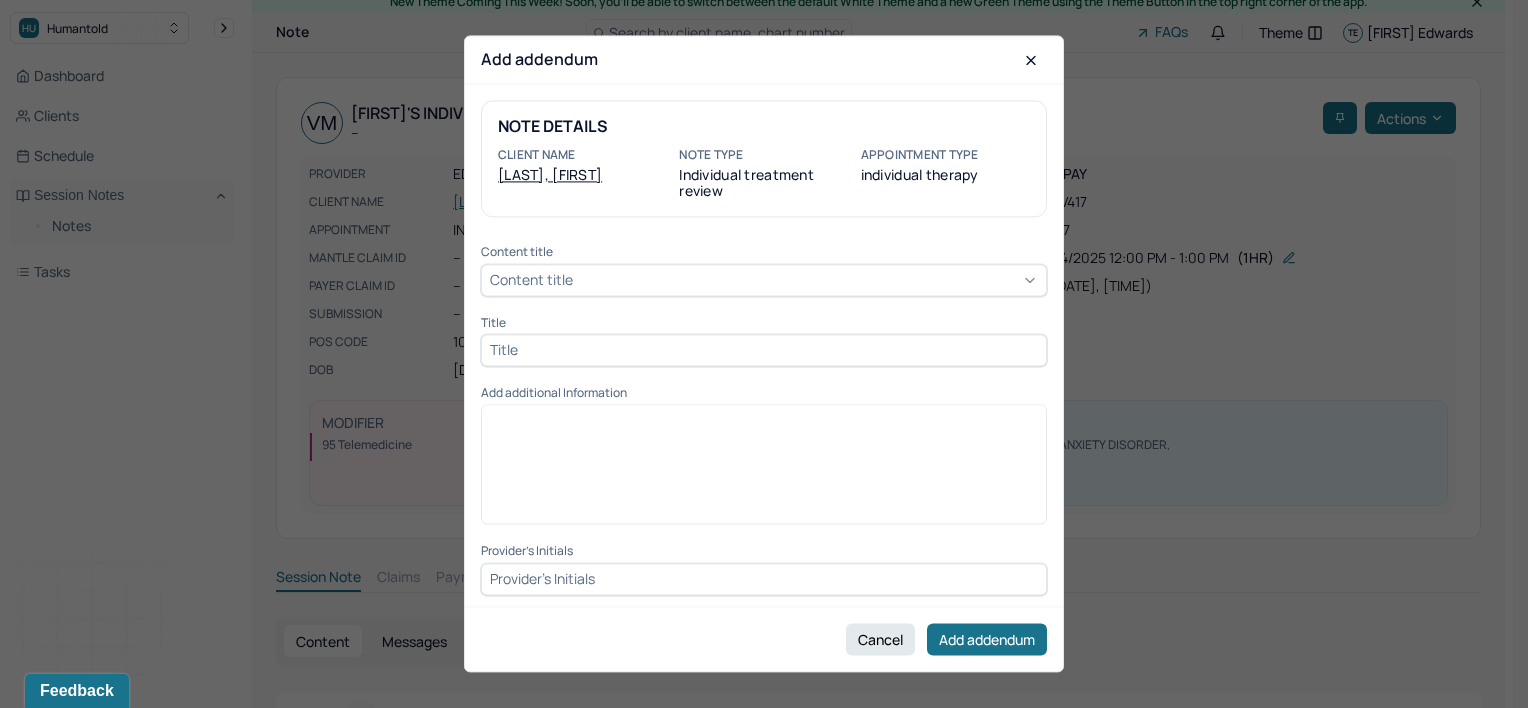 click on "Content title" at bounding box center [764, 280] 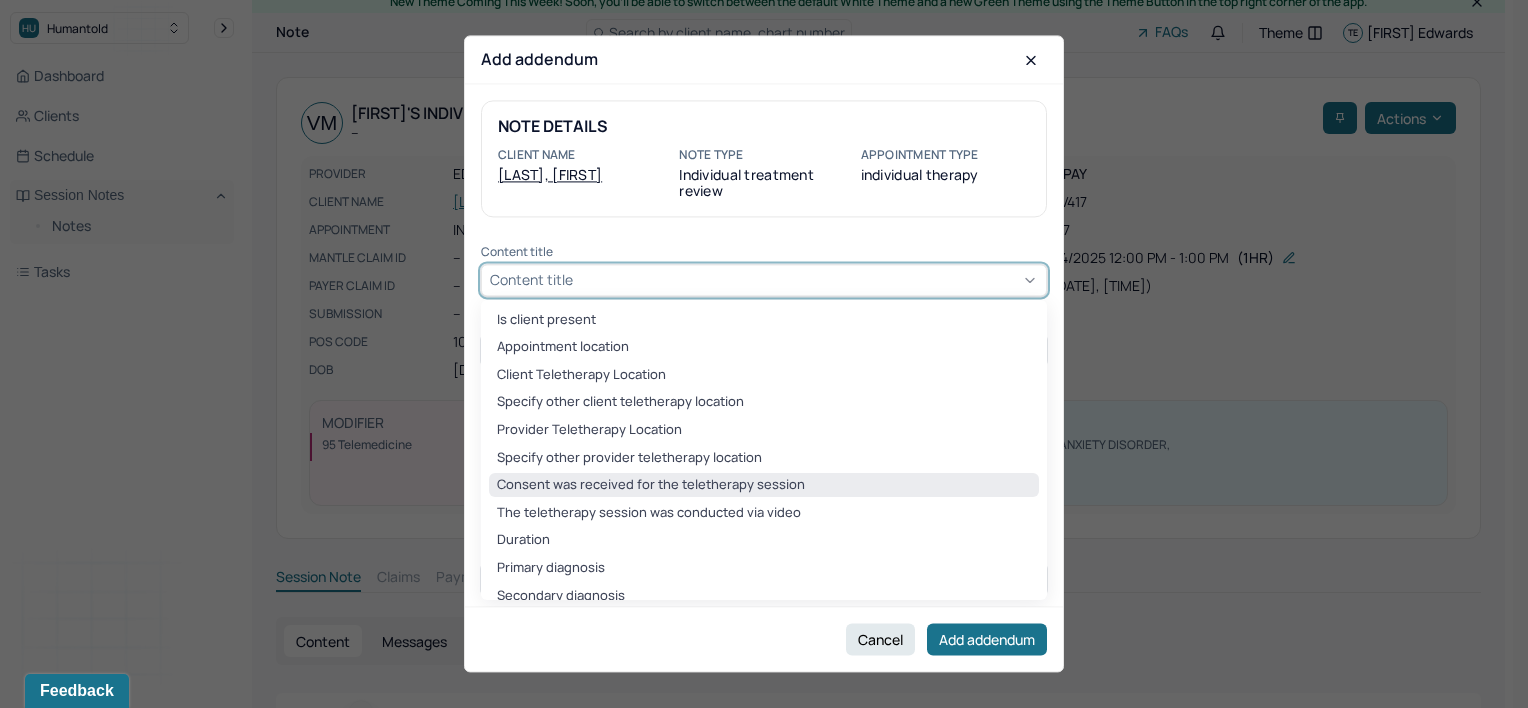 click on "Consent was received for the teletherapy session" at bounding box center [764, 486] 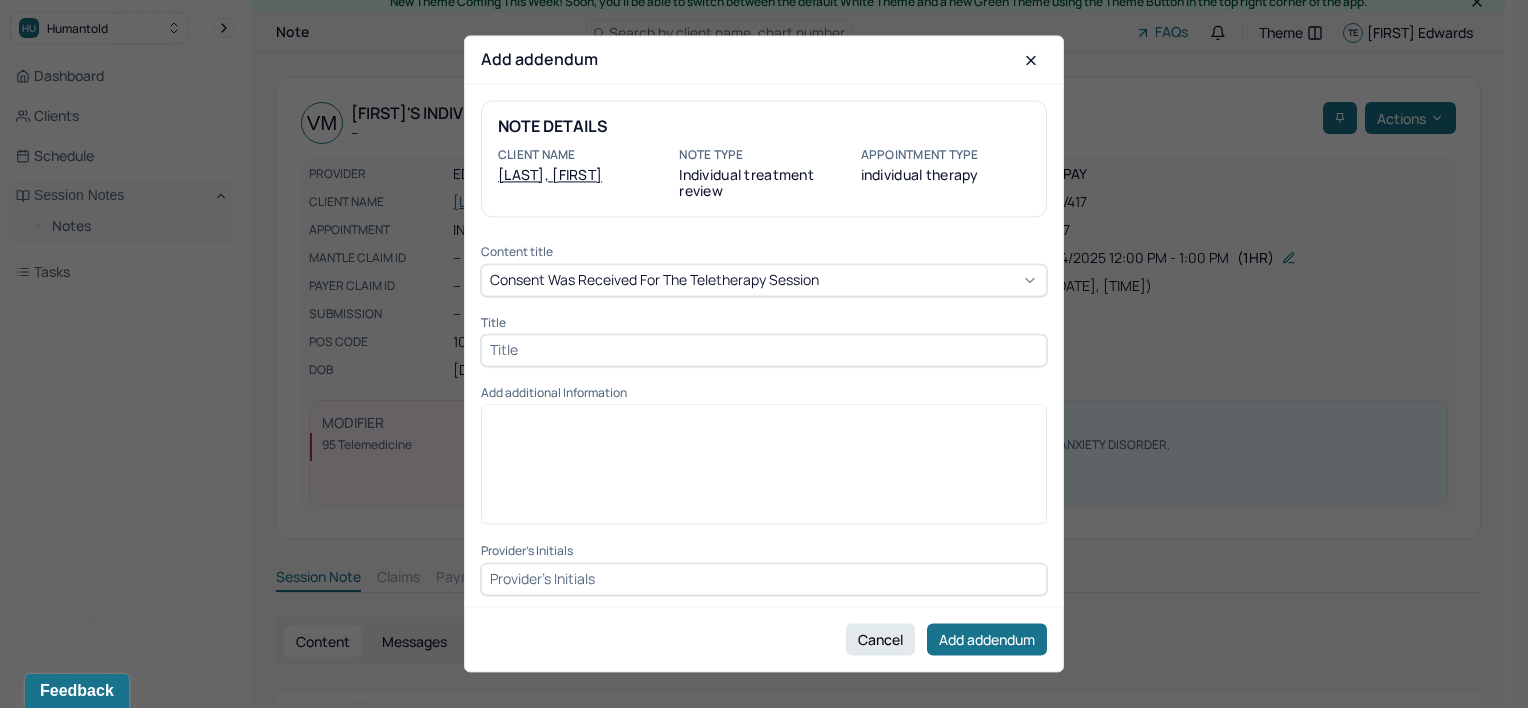 click at bounding box center (764, 350) 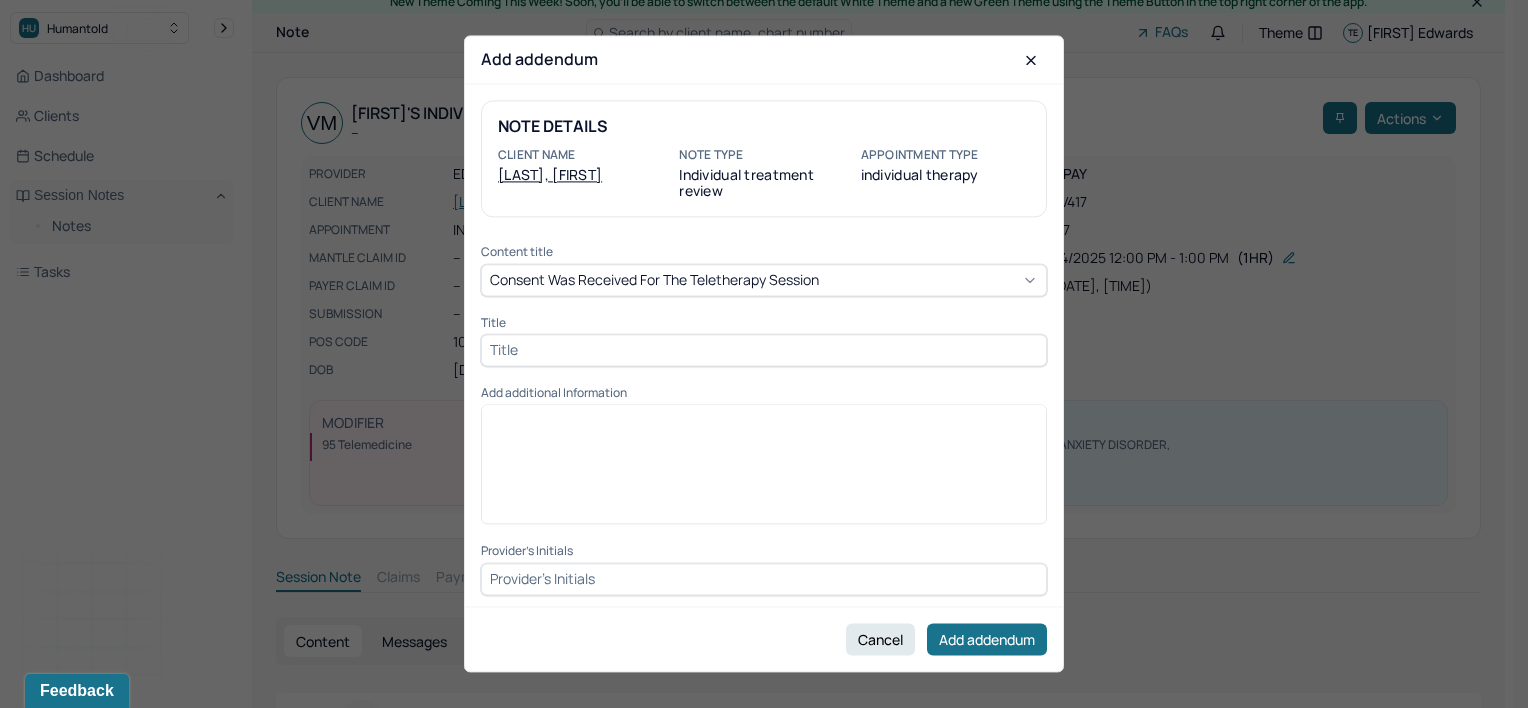 click at bounding box center [764, 350] 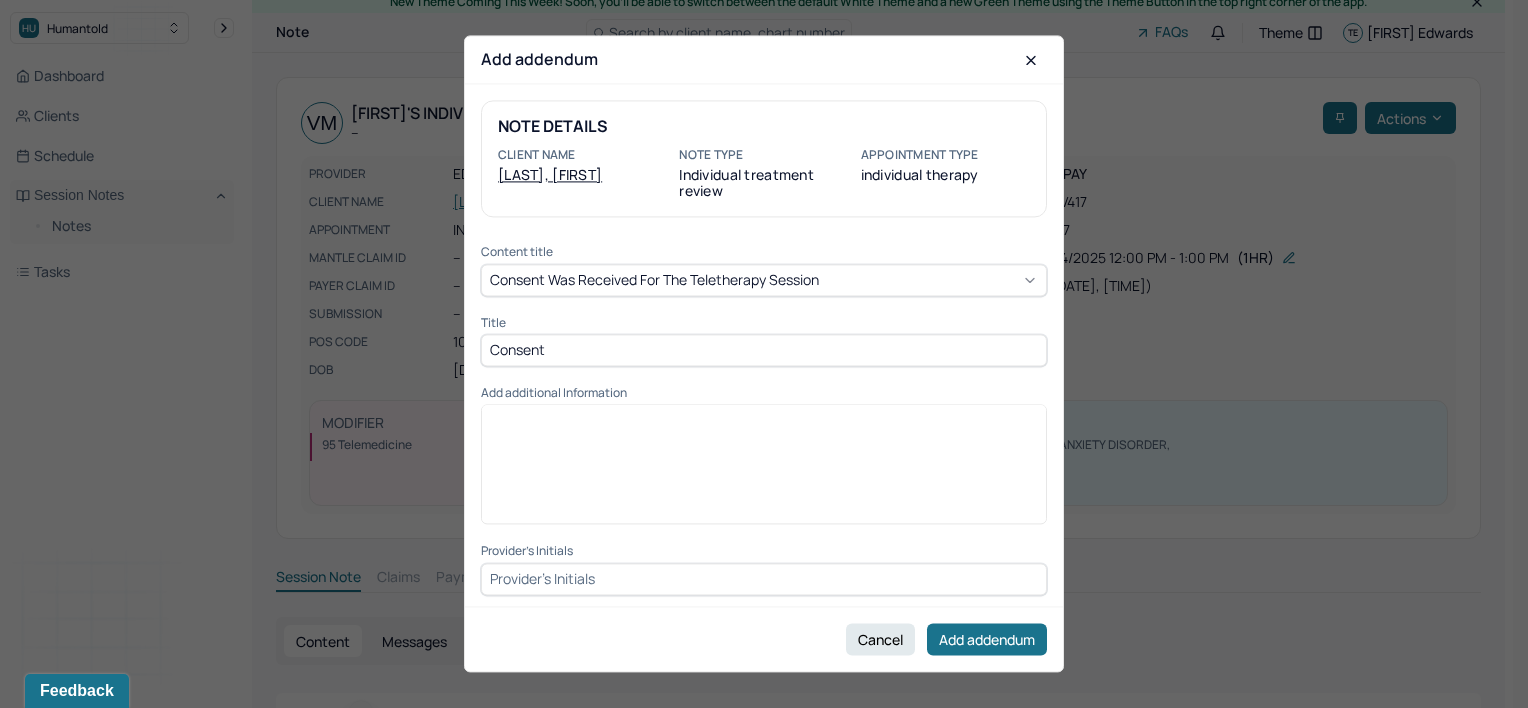 type on "Consent" 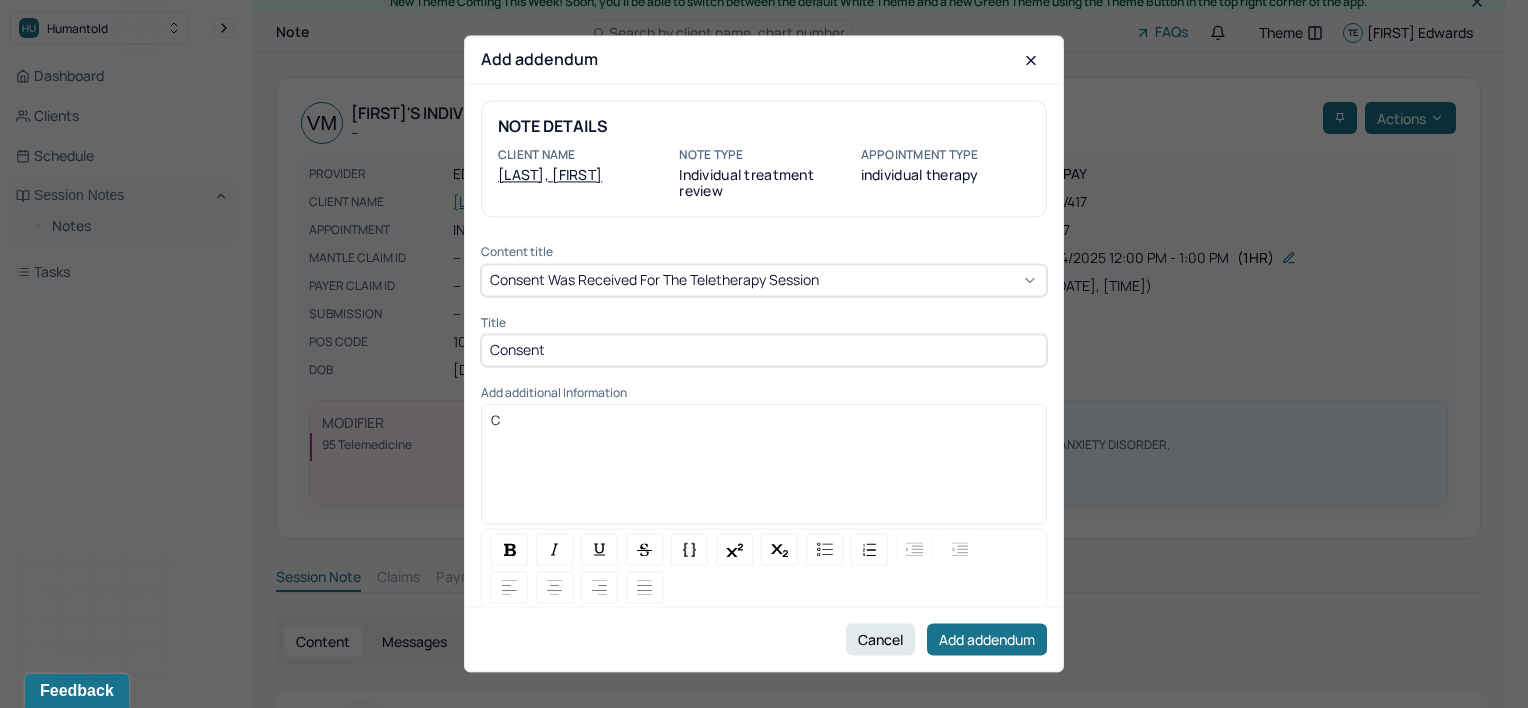 type 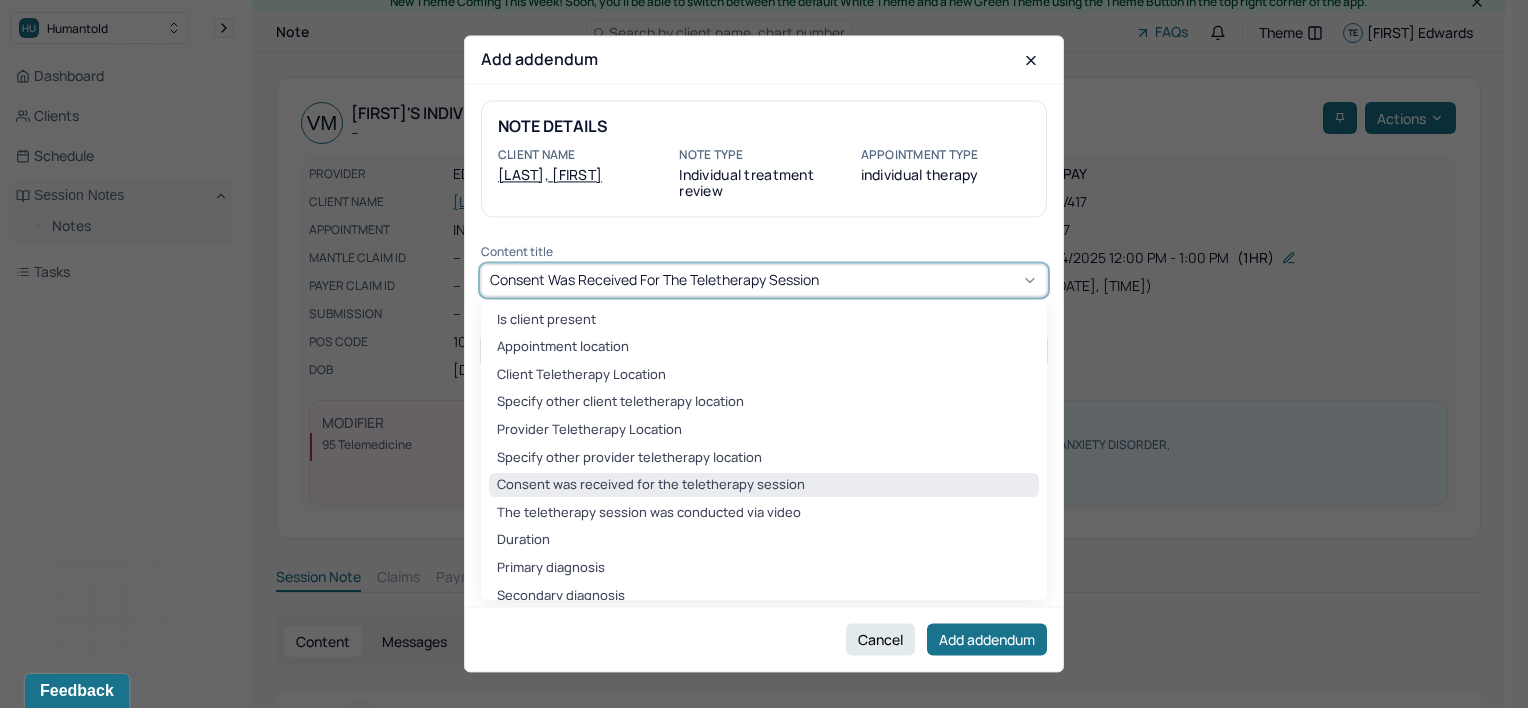 click on "Consent was received for the teletherapy session" at bounding box center (764, 280) 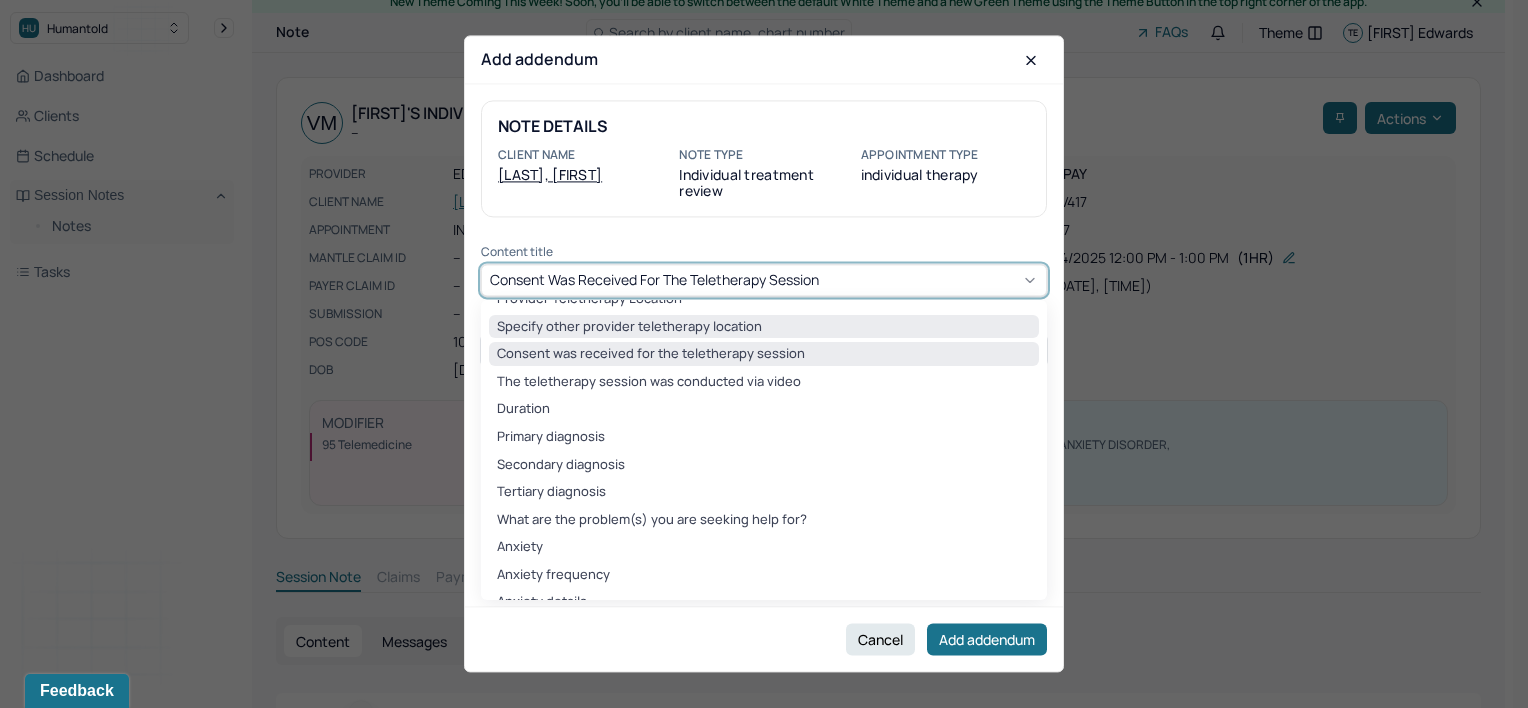 scroll, scrollTop: 0, scrollLeft: 0, axis: both 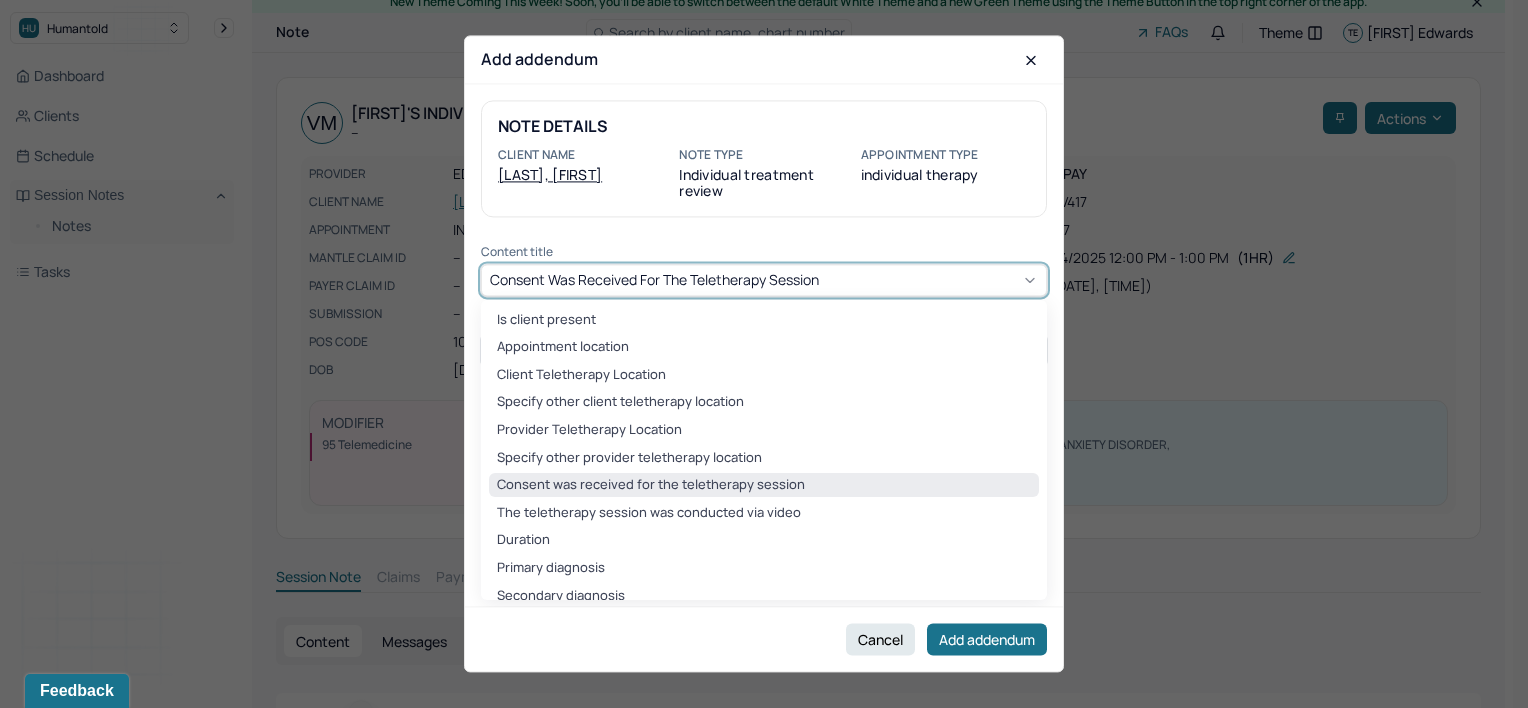 click on "NOTE DETAILS Client name [FIRST] [LAST] Note type Individual treatment review Appointment Type individual therapy Content title 65 results available. Use Up and Down to choose options, press Enter to select the currently focused option, press Escape to exit the menu, press Tab to select the option and exit the menu. Consent was received for the teletherapy session Is client present Appointment location Client Teletherapy Location Specify other client teletherapy location Provider Teletherapy Location Specify other provider teletherapy location Consent was received for the teletherapy session The teletherapy session was conducted via video Duration Primary diagnosis Secondary diagnosis Tertiary diagnosis What are the problem(s) you are seeking help for? Anxiety Anxiety frequency Anxiety details Panic attacks Panic attacks frequency Panic attacks details Depression Depression frequency Depression details Other symptoms Physical symptoms Medication physical/psychiatric Sleeping habits and concerns Specify Other" at bounding box center (764, 345) 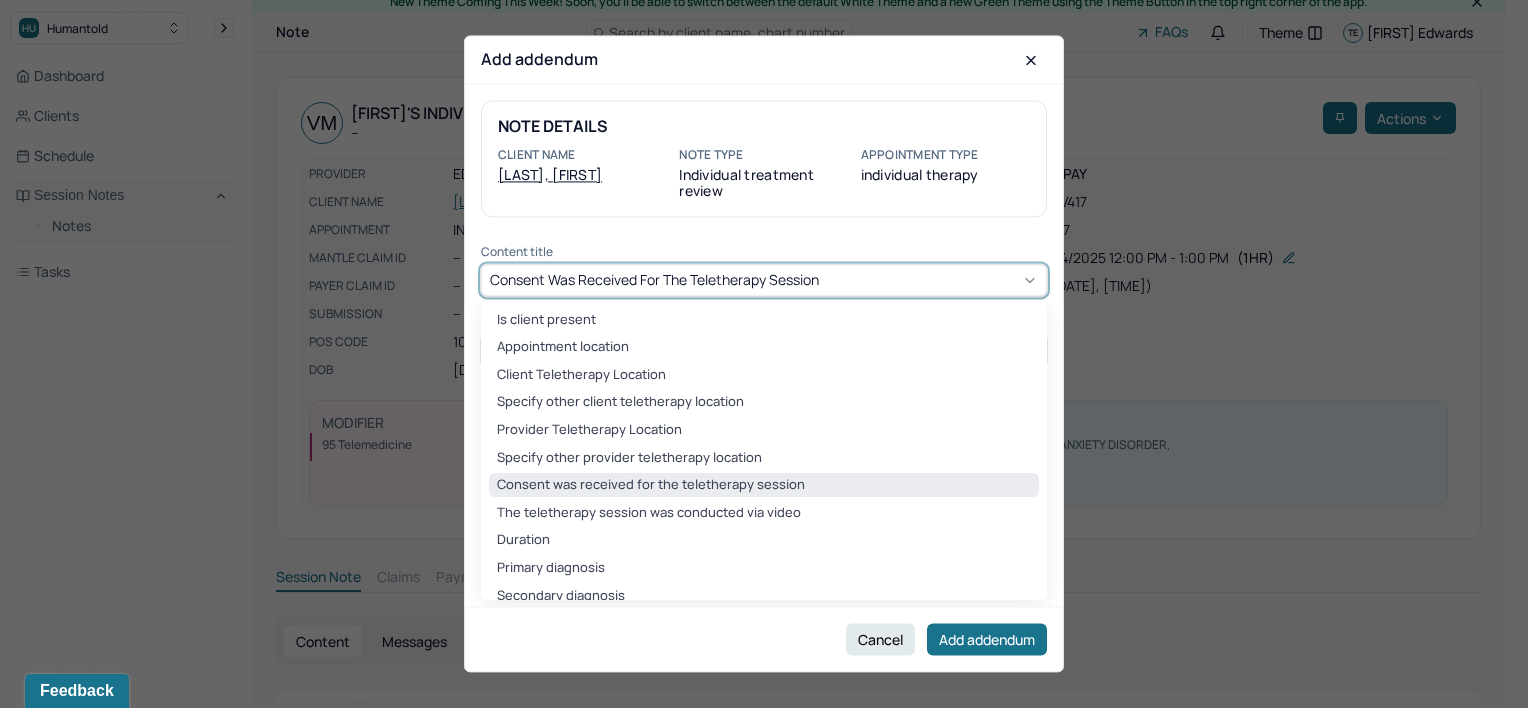 click on "Consent was received for the teletherapy session" at bounding box center [764, 280] 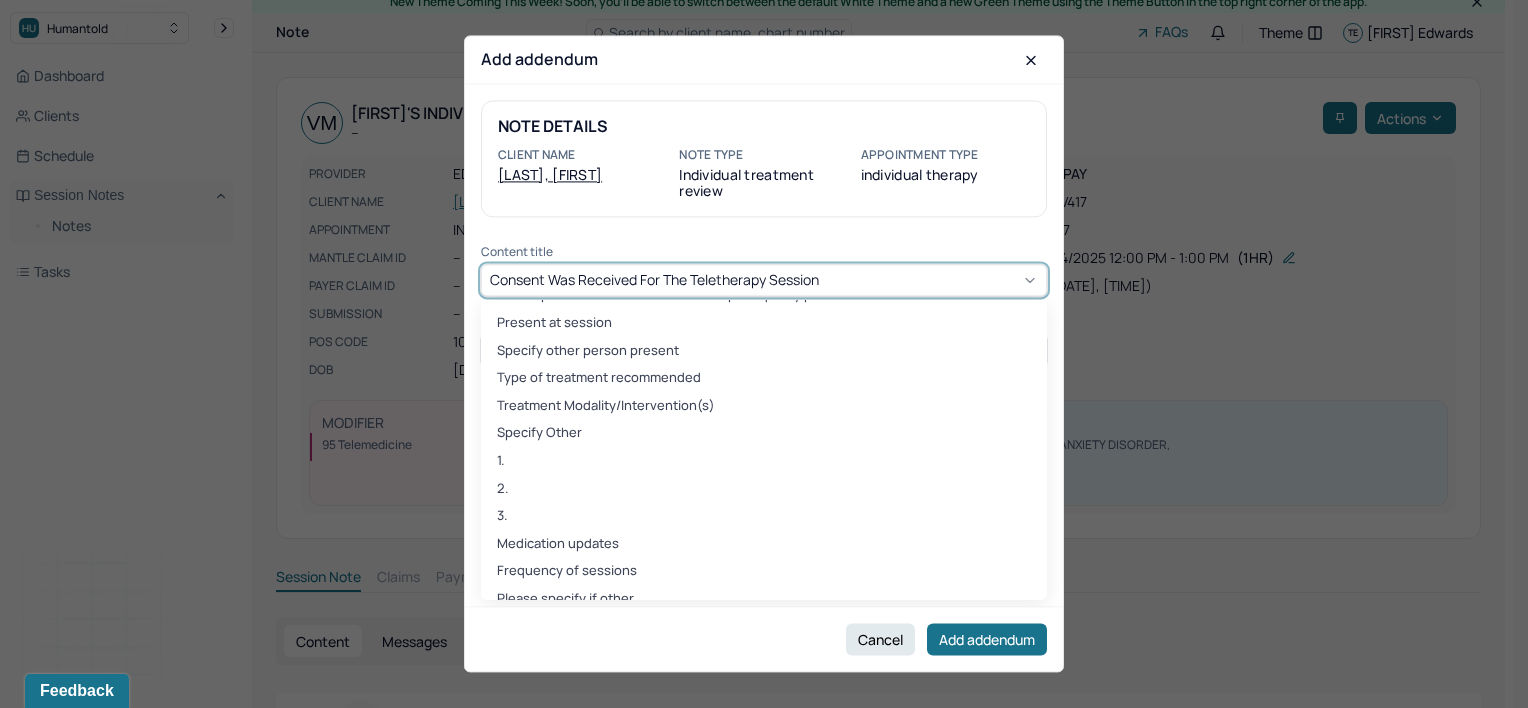 scroll, scrollTop: 1406, scrollLeft: 0, axis: vertical 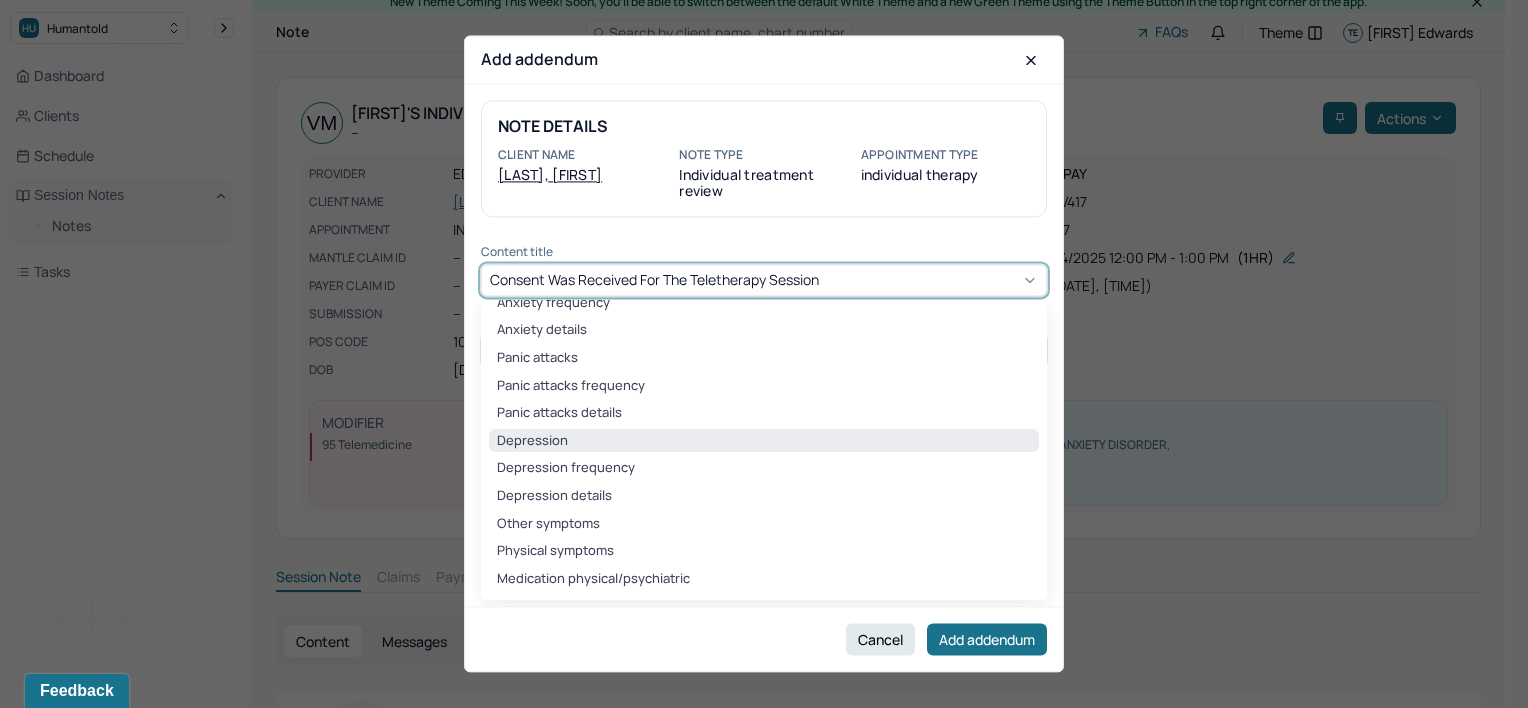 click on "Depression" at bounding box center (764, 441) 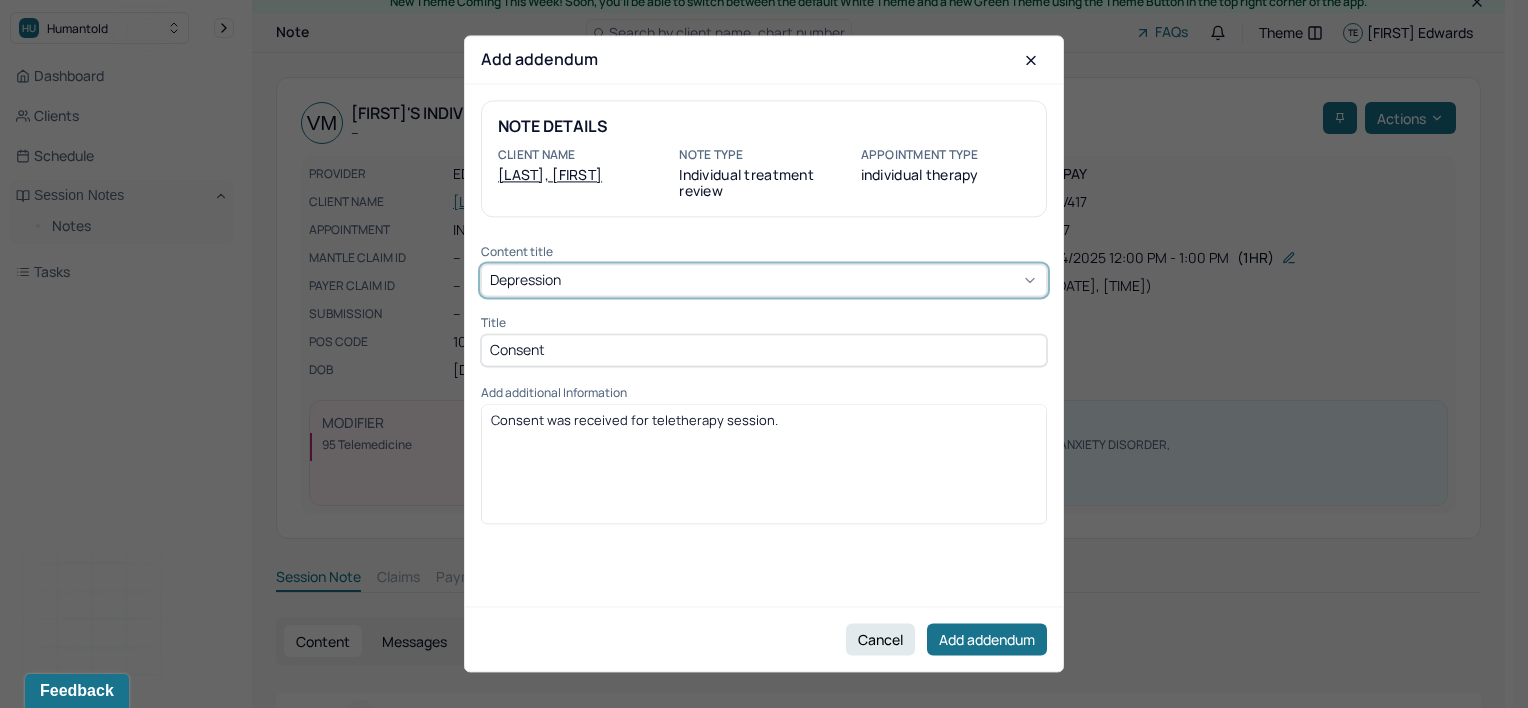 click on "Depression" at bounding box center (764, 280) 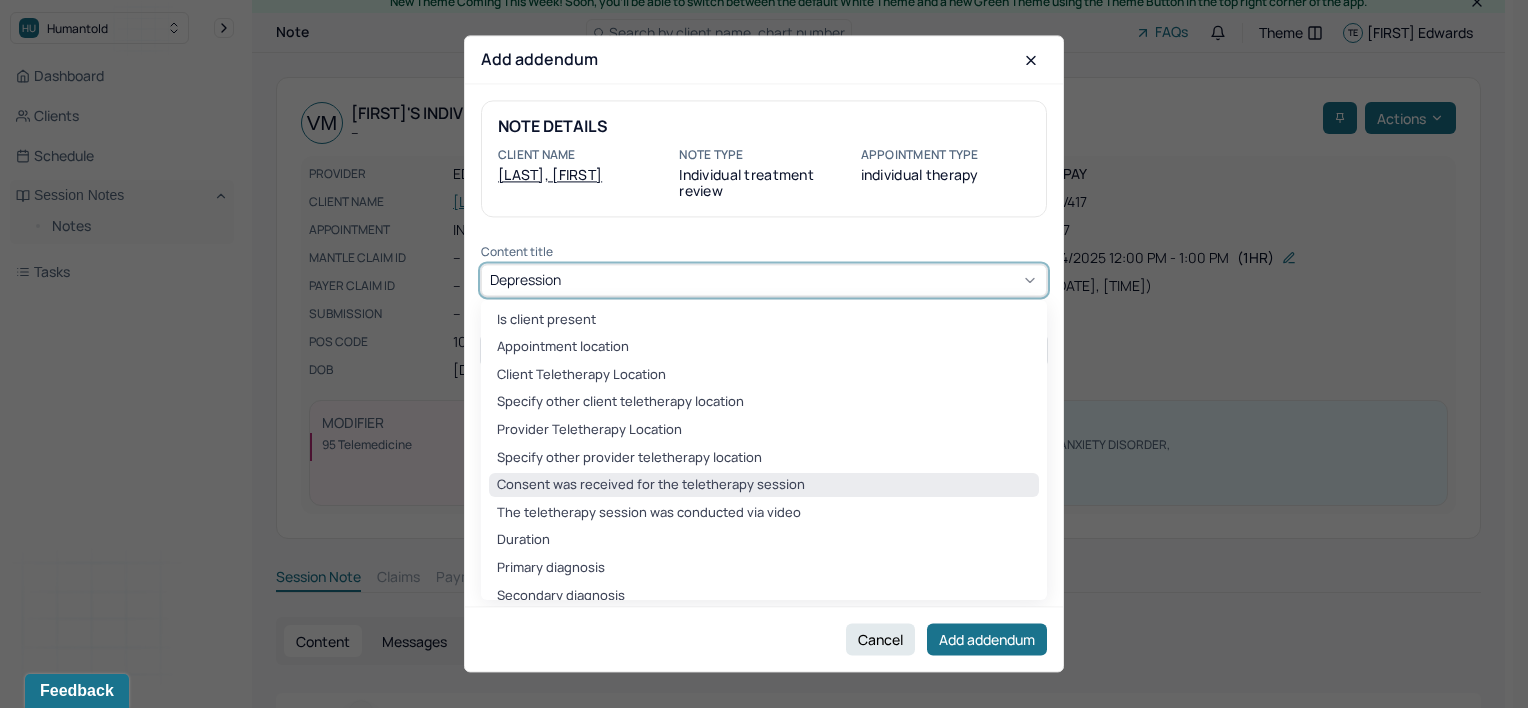 click on "Consent was received for the teletherapy session" at bounding box center (764, 486) 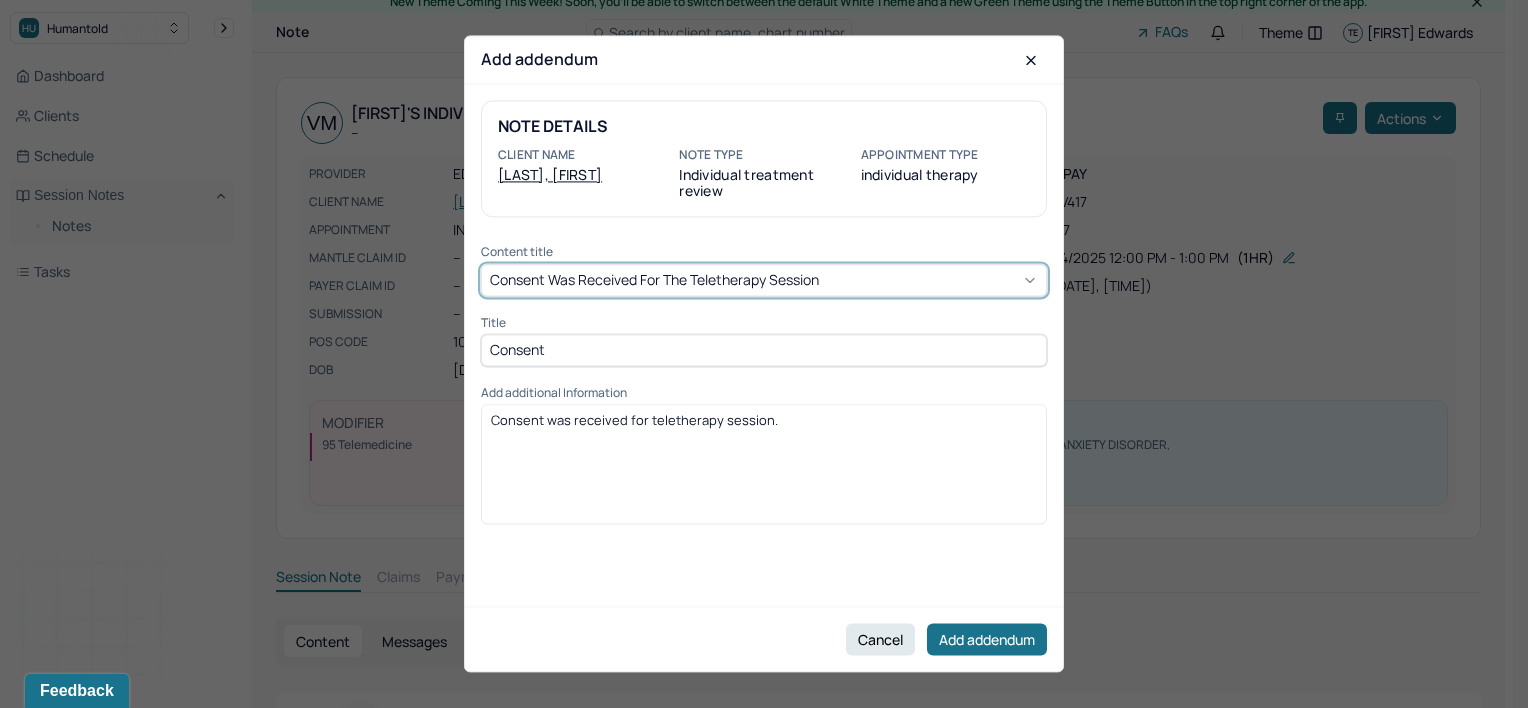 click on "Consent was received for teletherapy session." at bounding box center [764, 472] 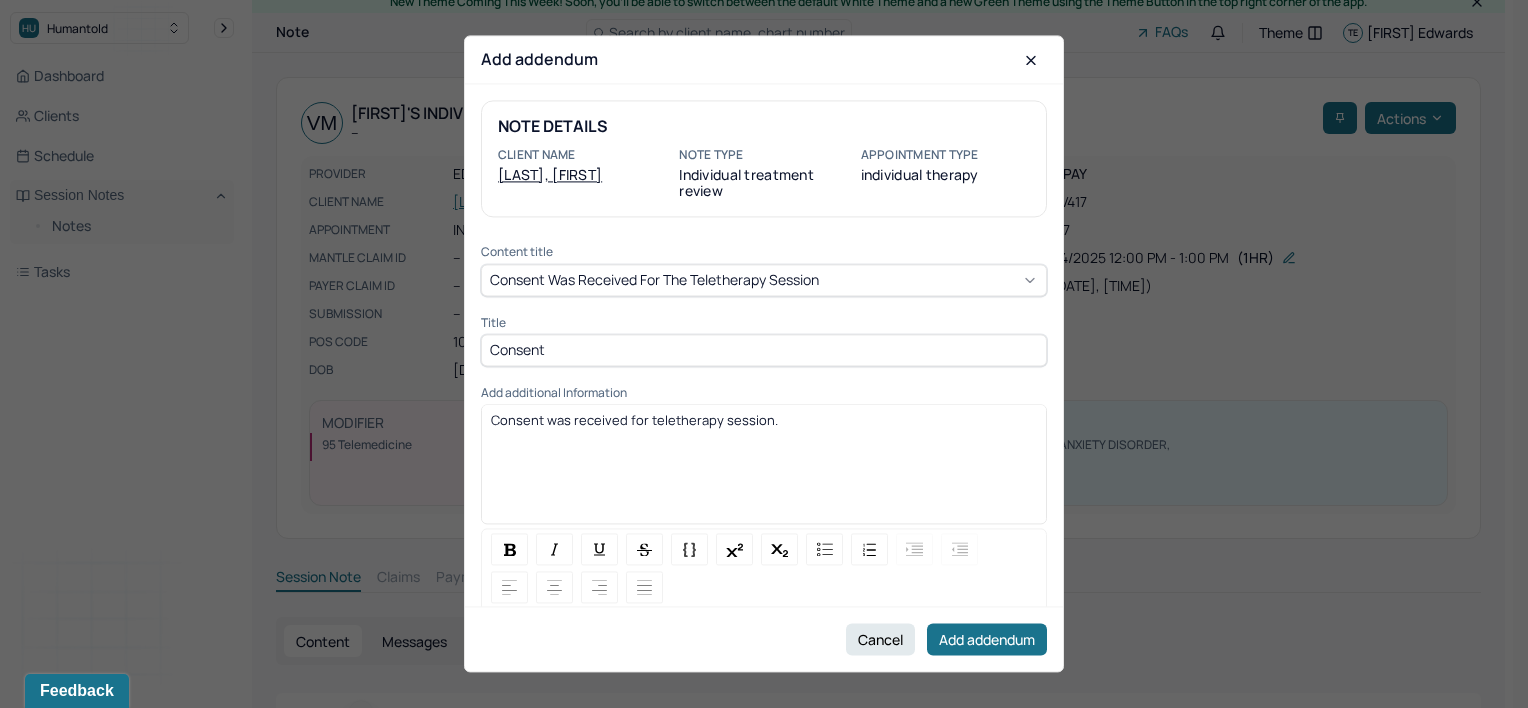 click on "Consent was received for teletherapy session." at bounding box center [764, 472] 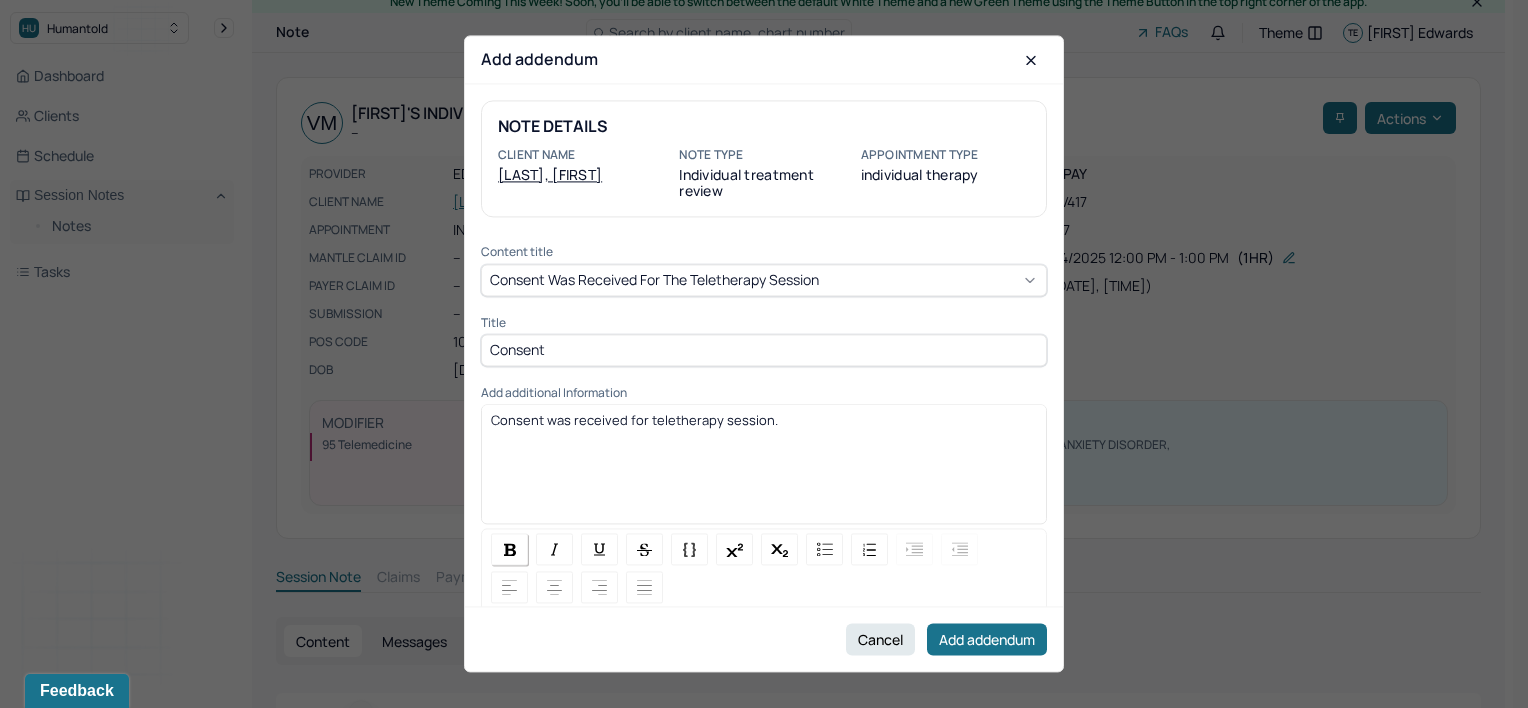 click at bounding box center (509, 550) 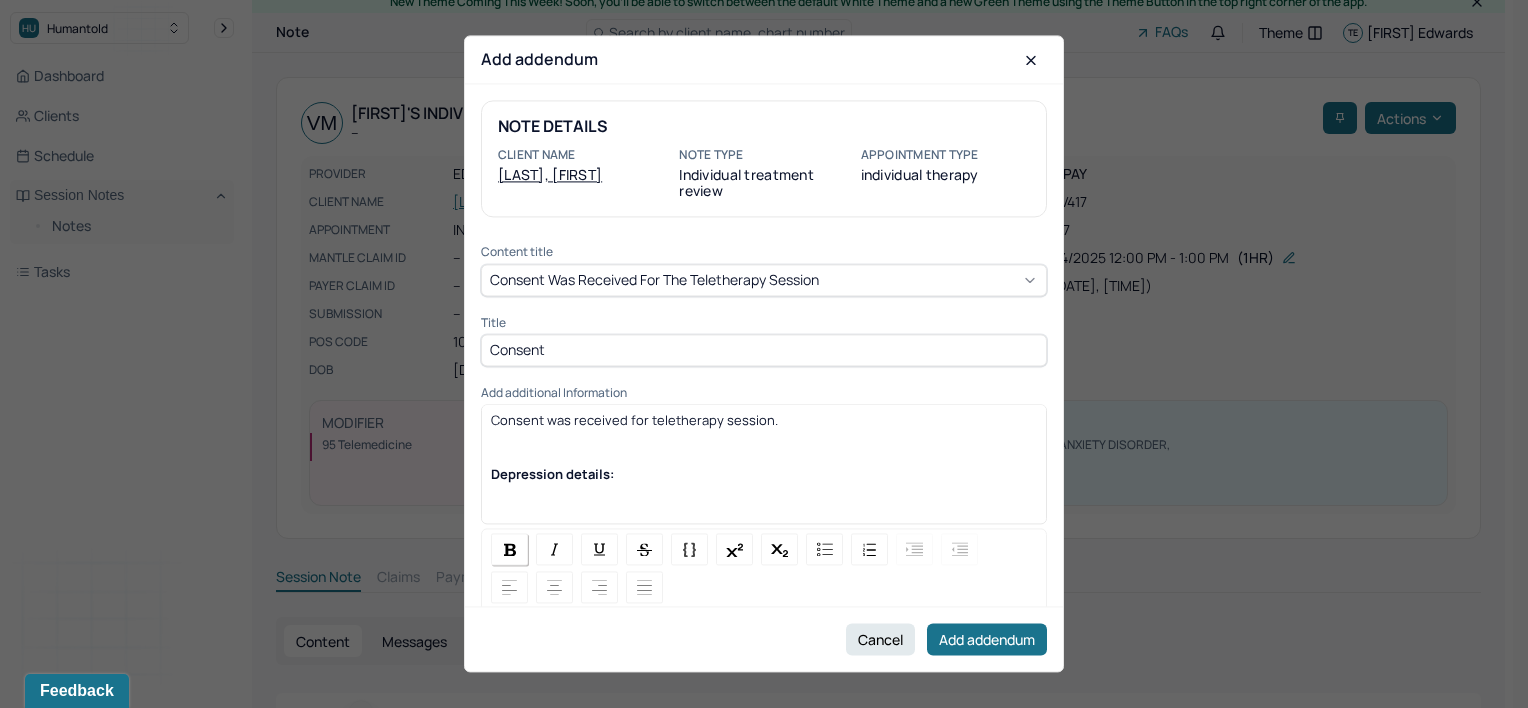 click at bounding box center (510, 549) 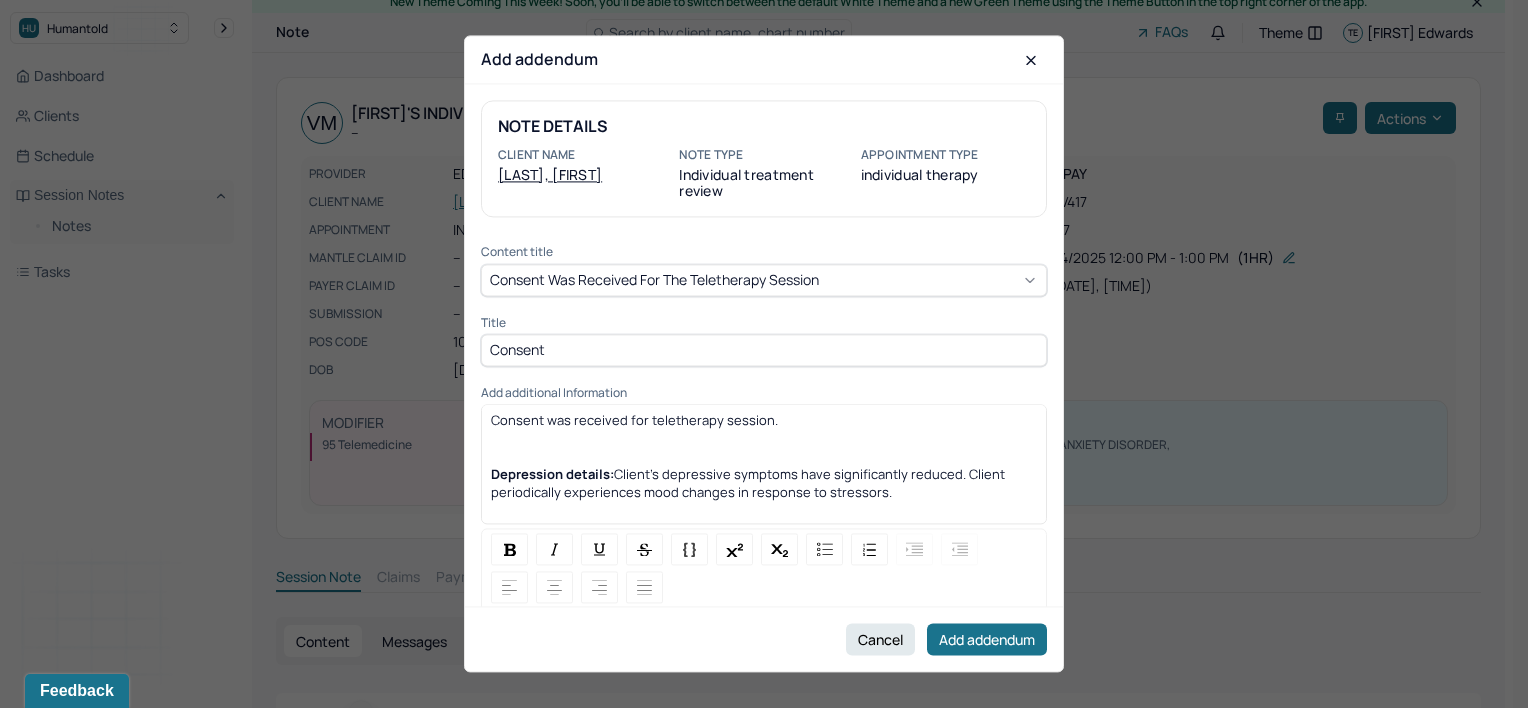 click on "Client's depressive symptoms have significantly reduced. Client periodically experiences mood changes in response to stressors." at bounding box center (749, 484) 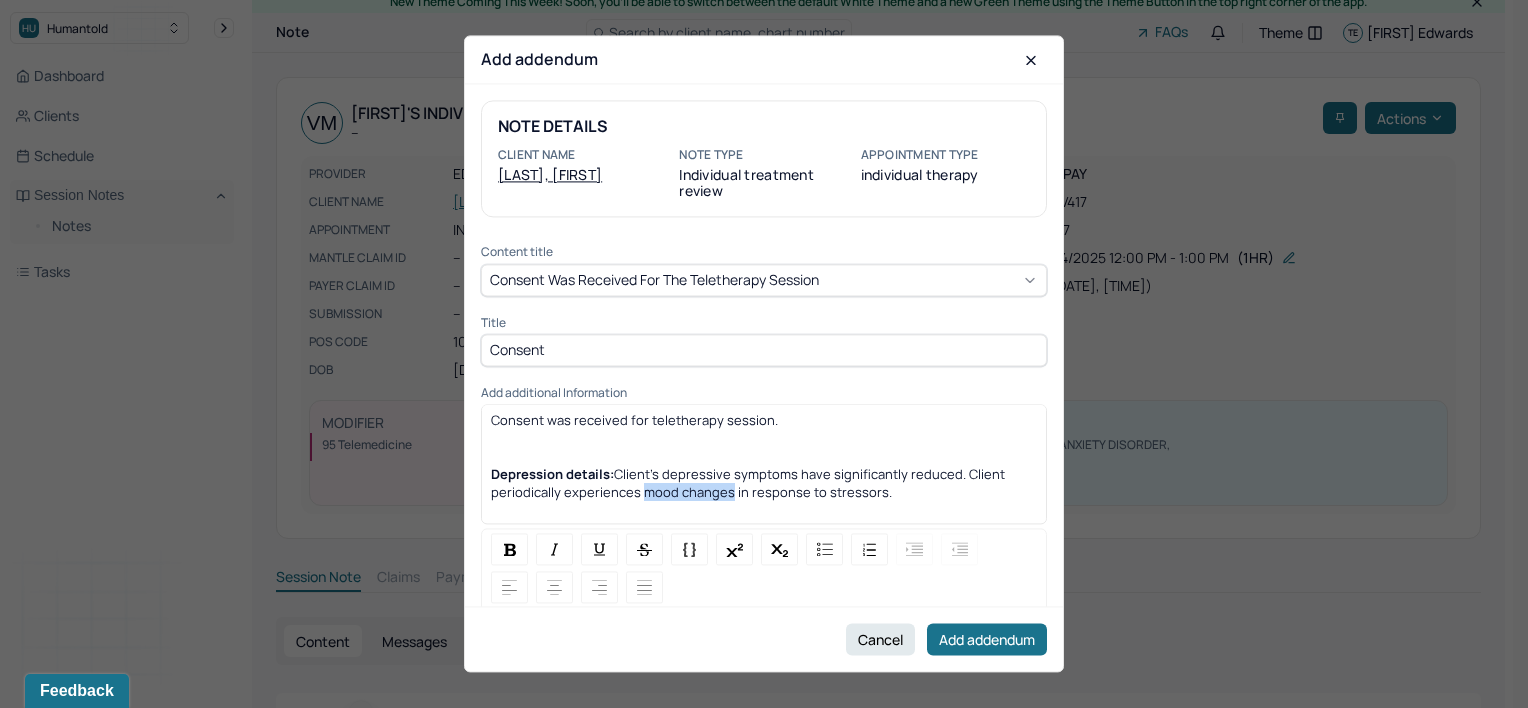 drag, startPoint x: 639, startPoint y: 491, endPoint x: 724, endPoint y: 486, distance: 85.146935 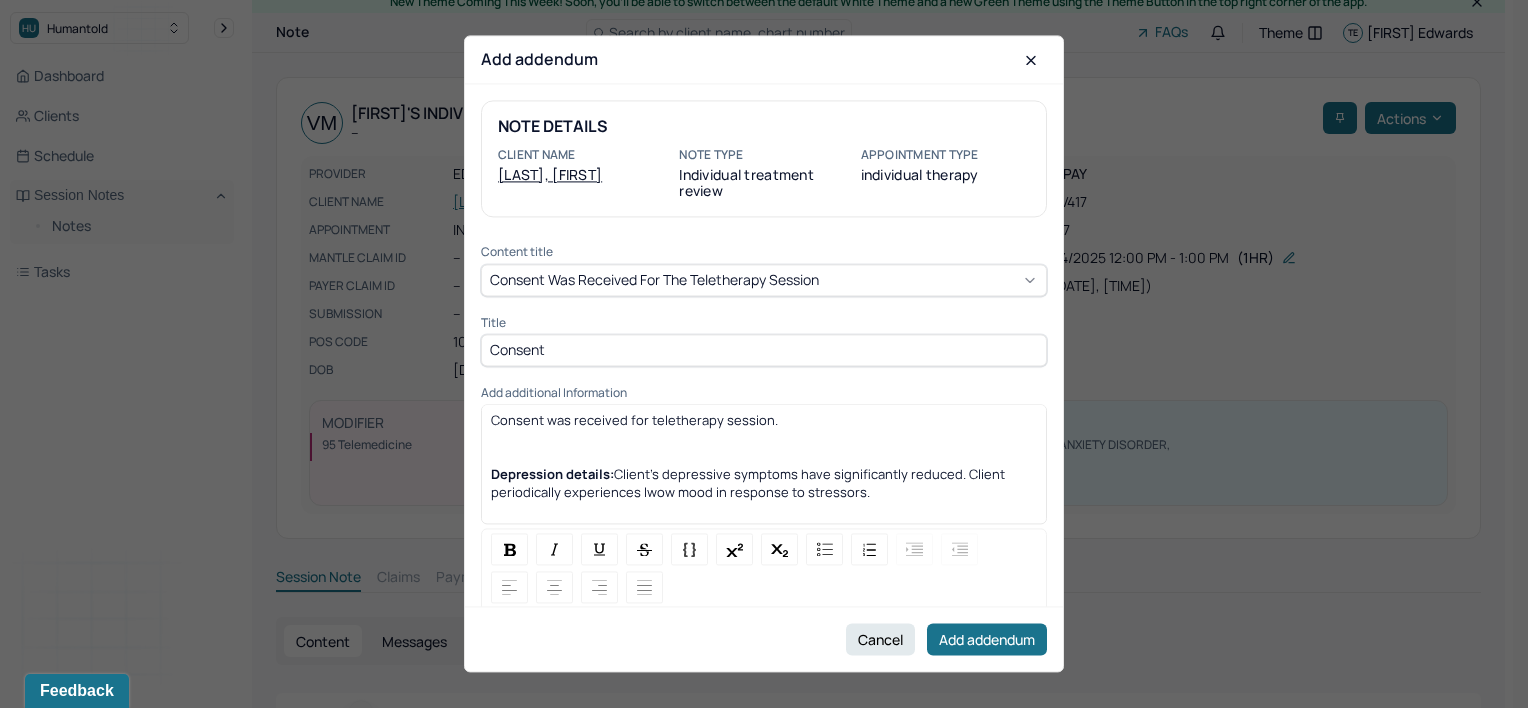 click on "Client's depressive symptoms have significantly reduced. Client periodically experiences lwow mood in response to stressors." at bounding box center (749, 484) 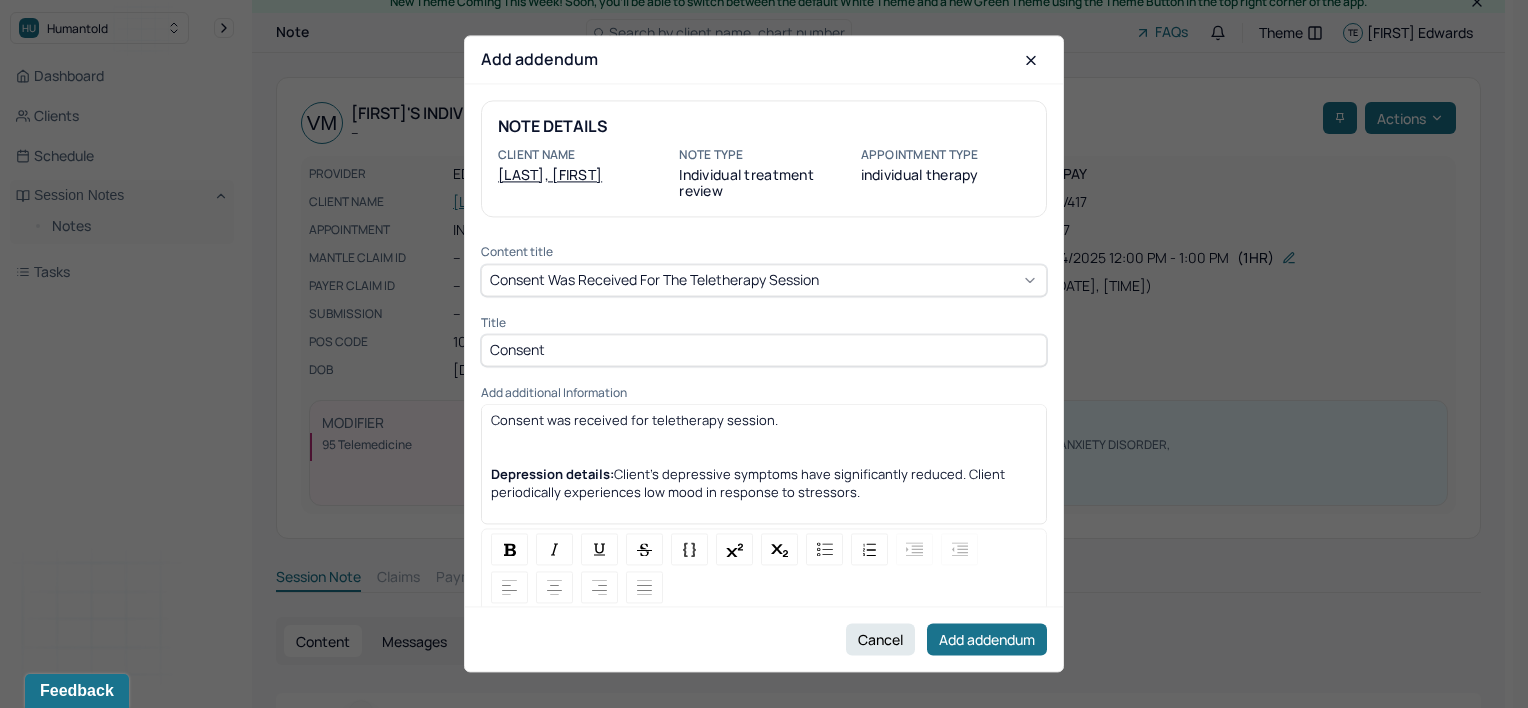click on "Client's depressive symptoms have significantly reduced. Client periodically experiences low mood in response to stressors." at bounding box center [749, 484] 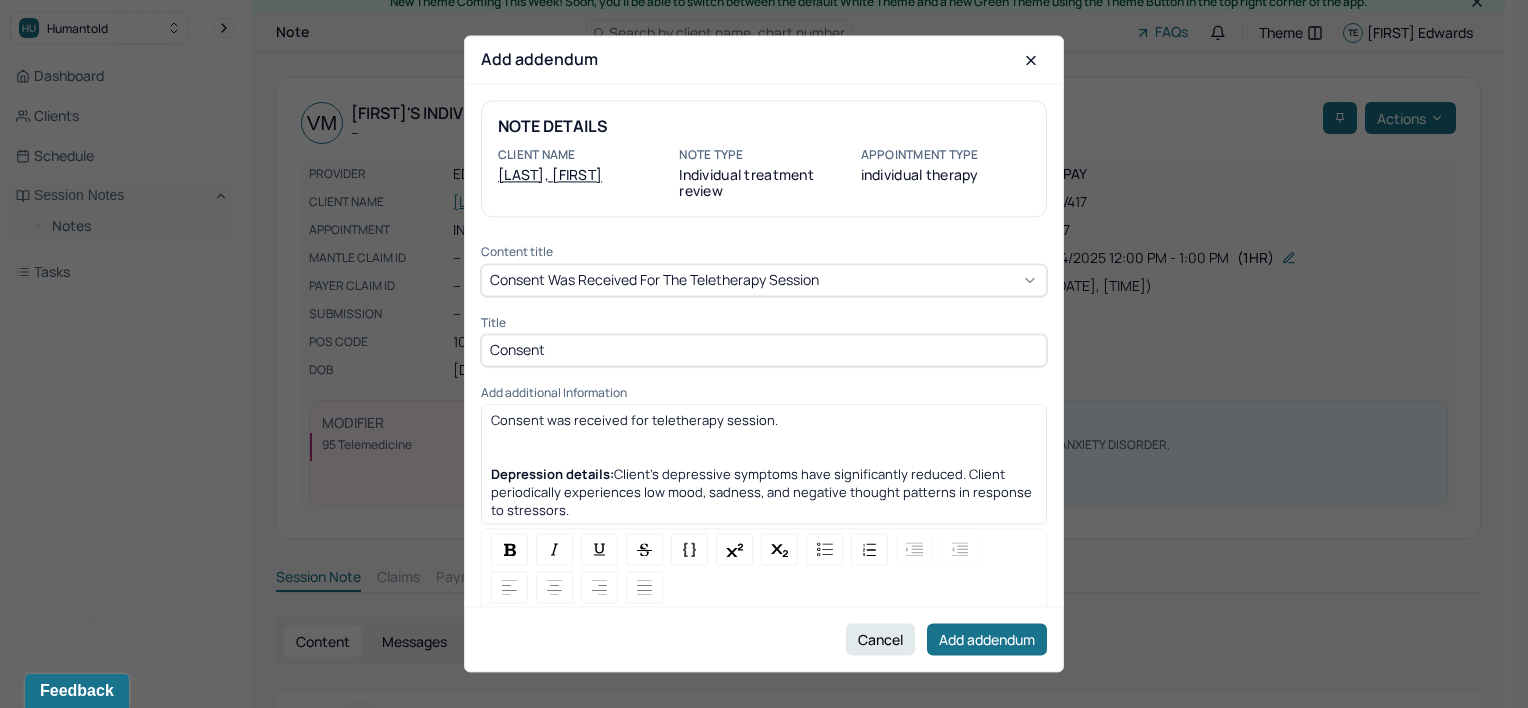 click on "Depression details:  Client's depressive symptoms have significantly reduced. Client periodically experiences low mood, sadness, and negative thought patterns in response to stressors." at bounding box center [764, 493] 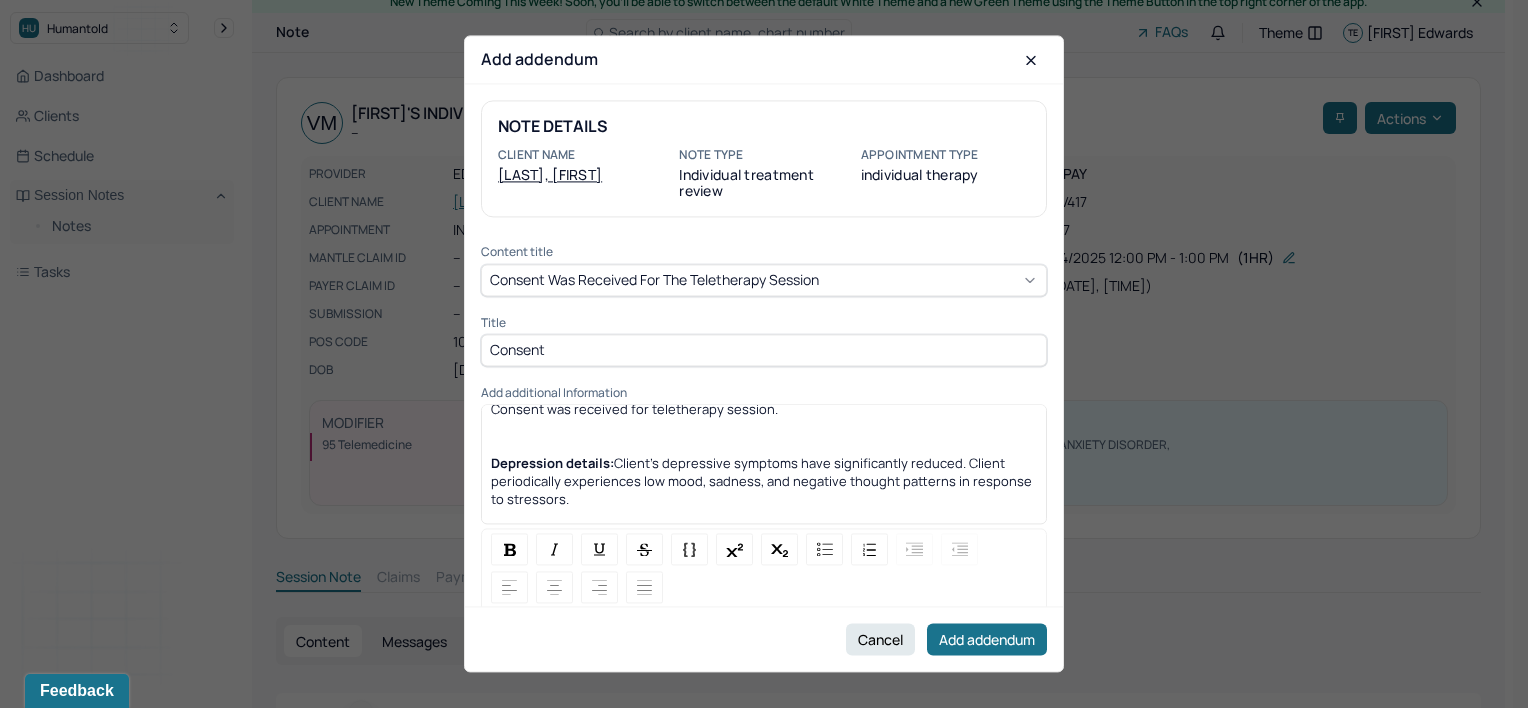 scroll, scrollTop: 13, scrollLeft: 0, axis: vertical 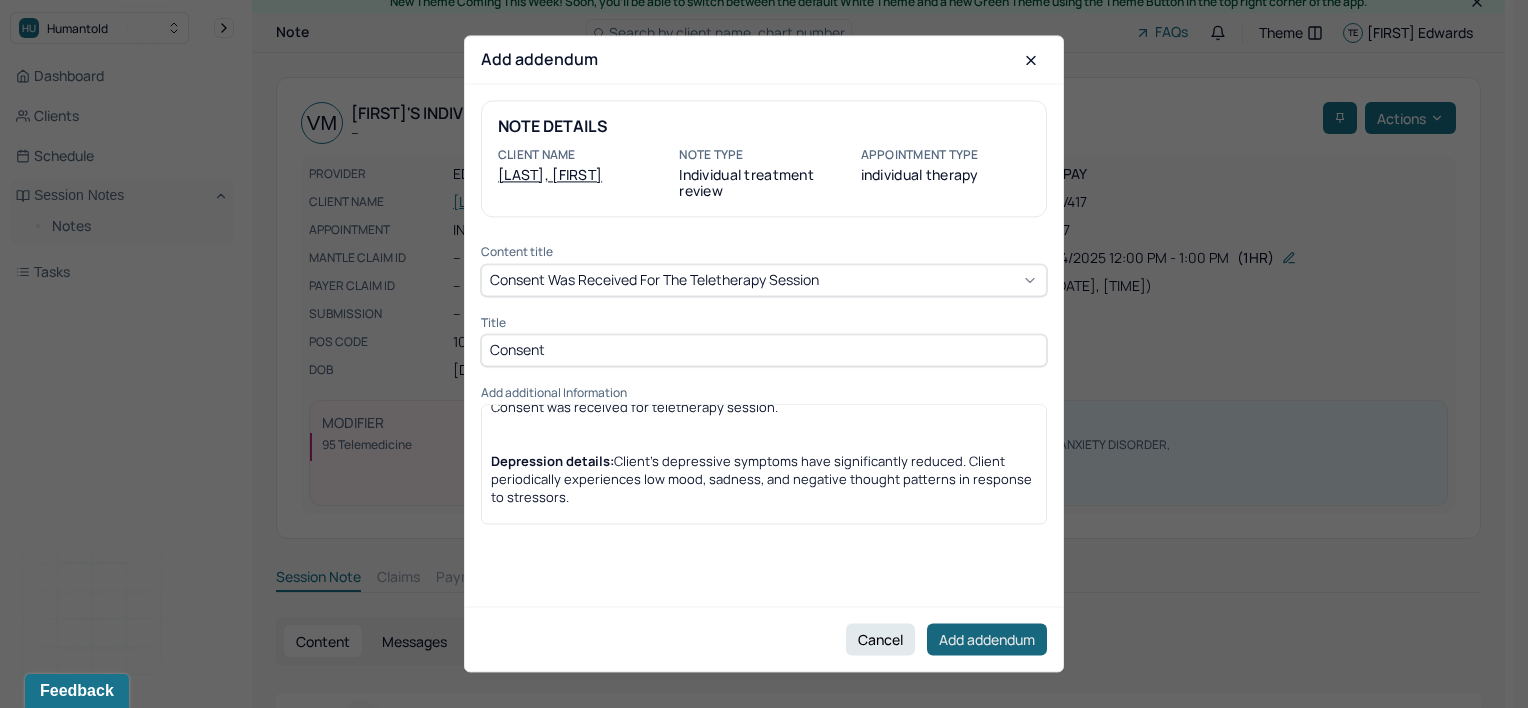 click on "Add addendum" at bounding box center (987, 640) 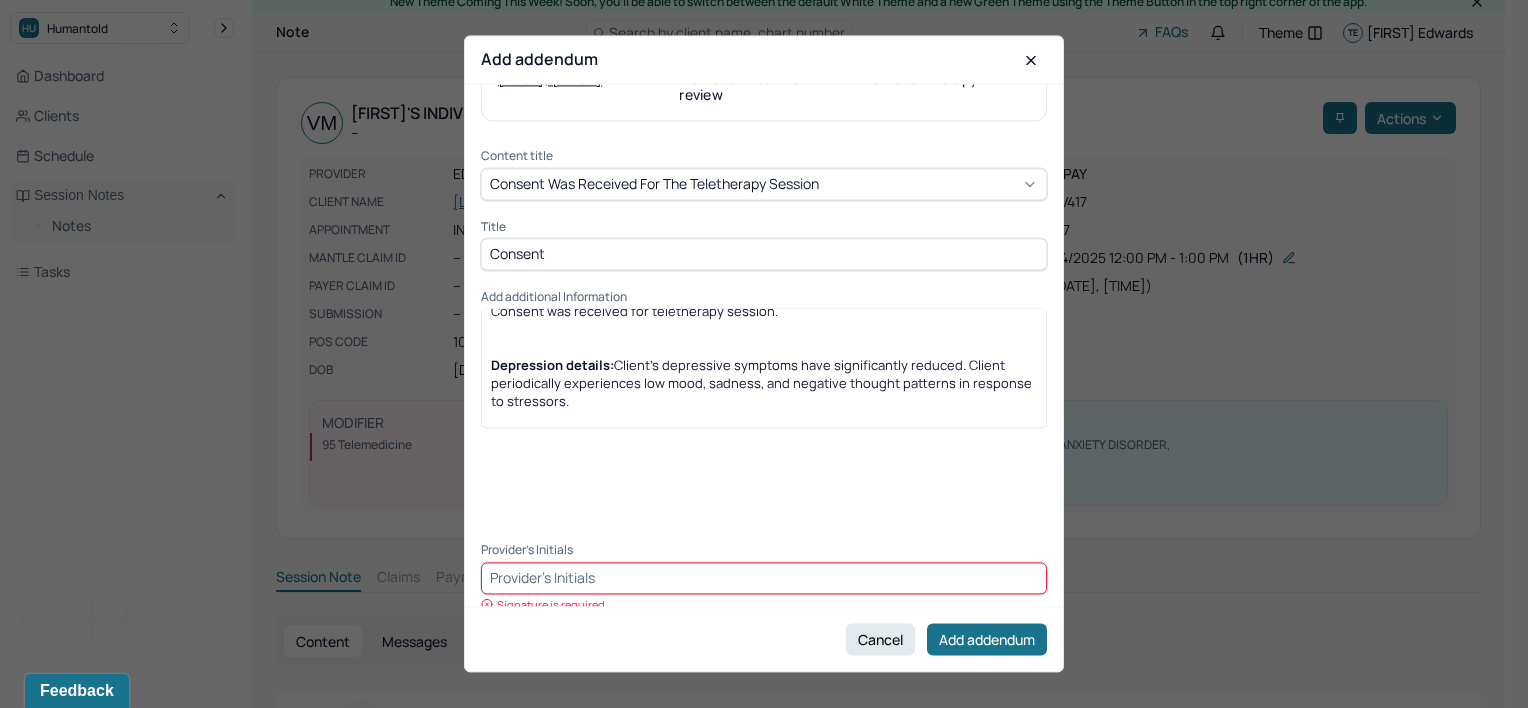 click on "Provider's Initials" at bounding box center (764, 551) 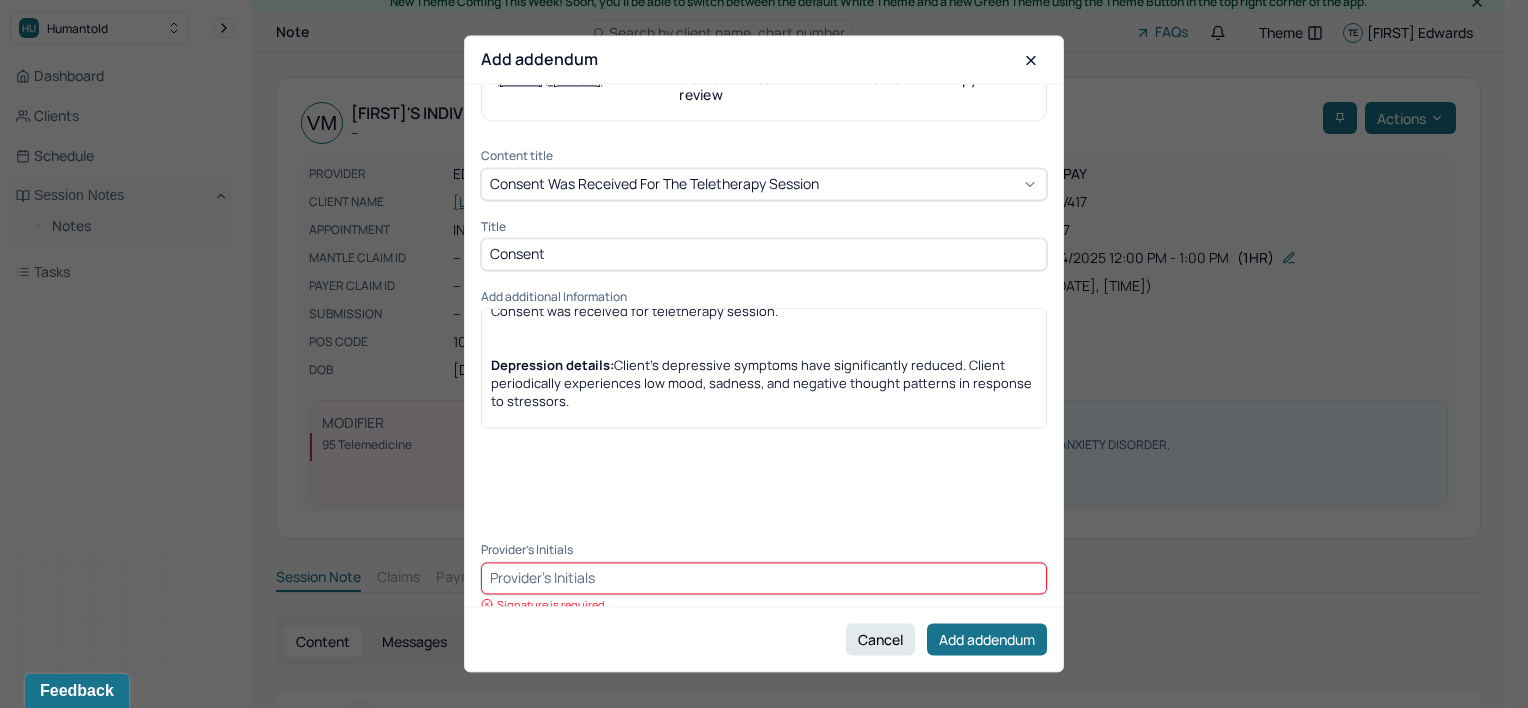 click at bounding box center (764, 578) 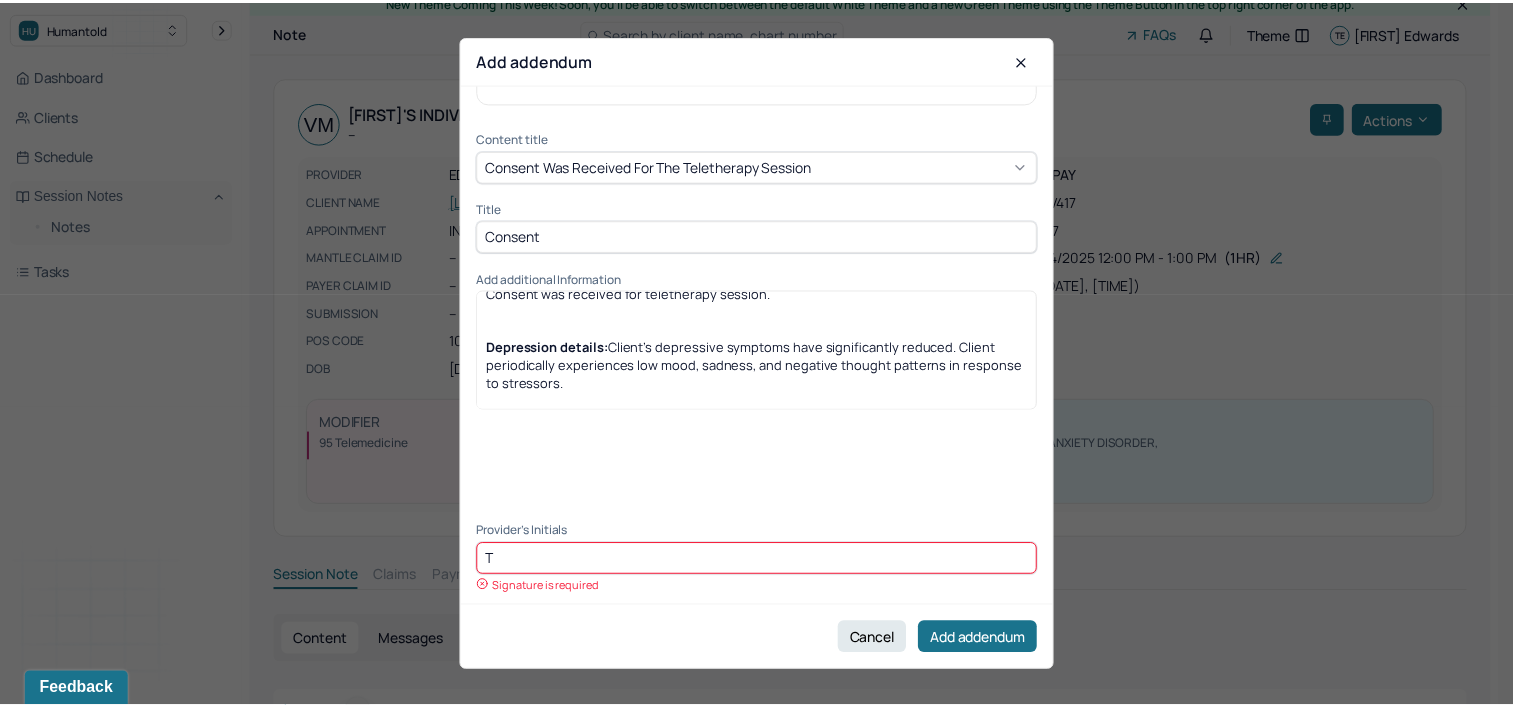 scroll, scrollTop: 96, scrollLeft: 0, axis: vertical 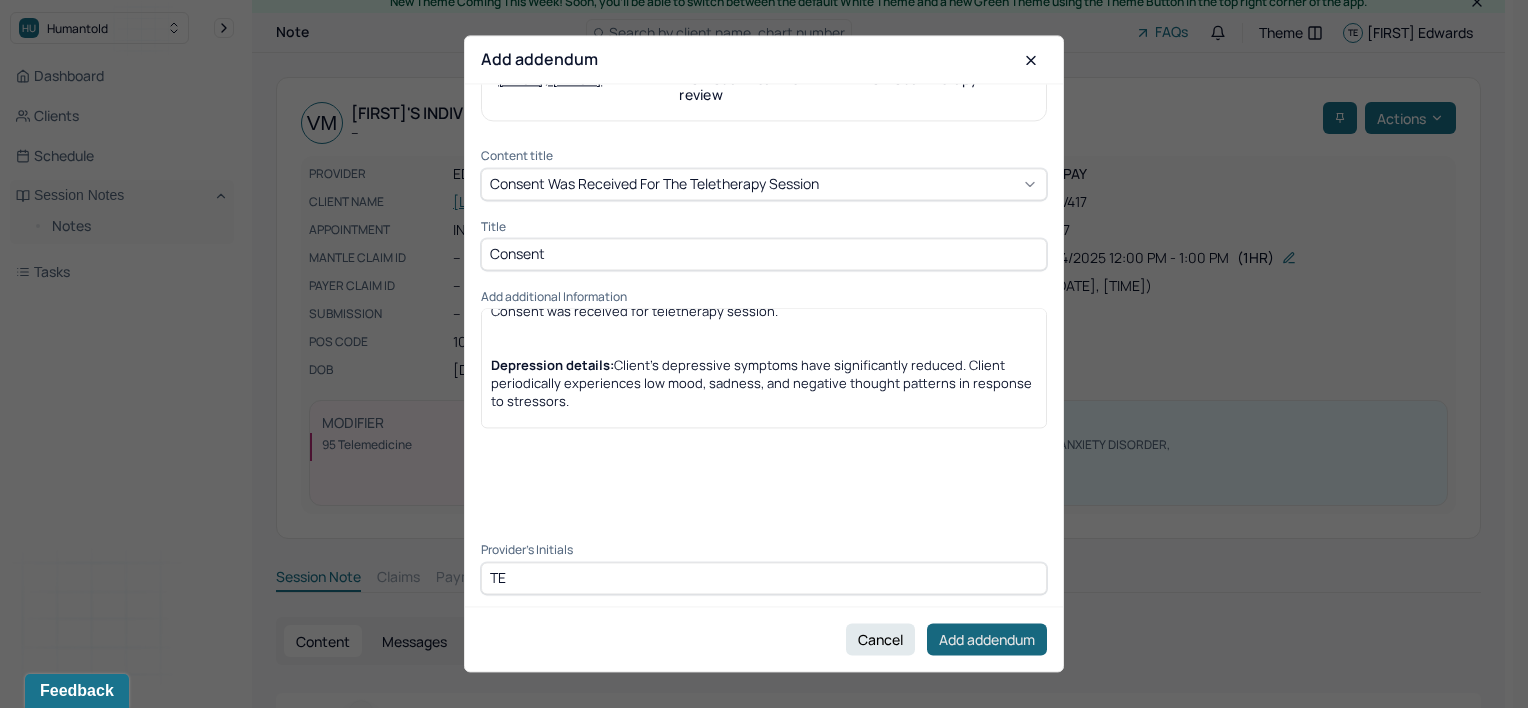 type on "TE" 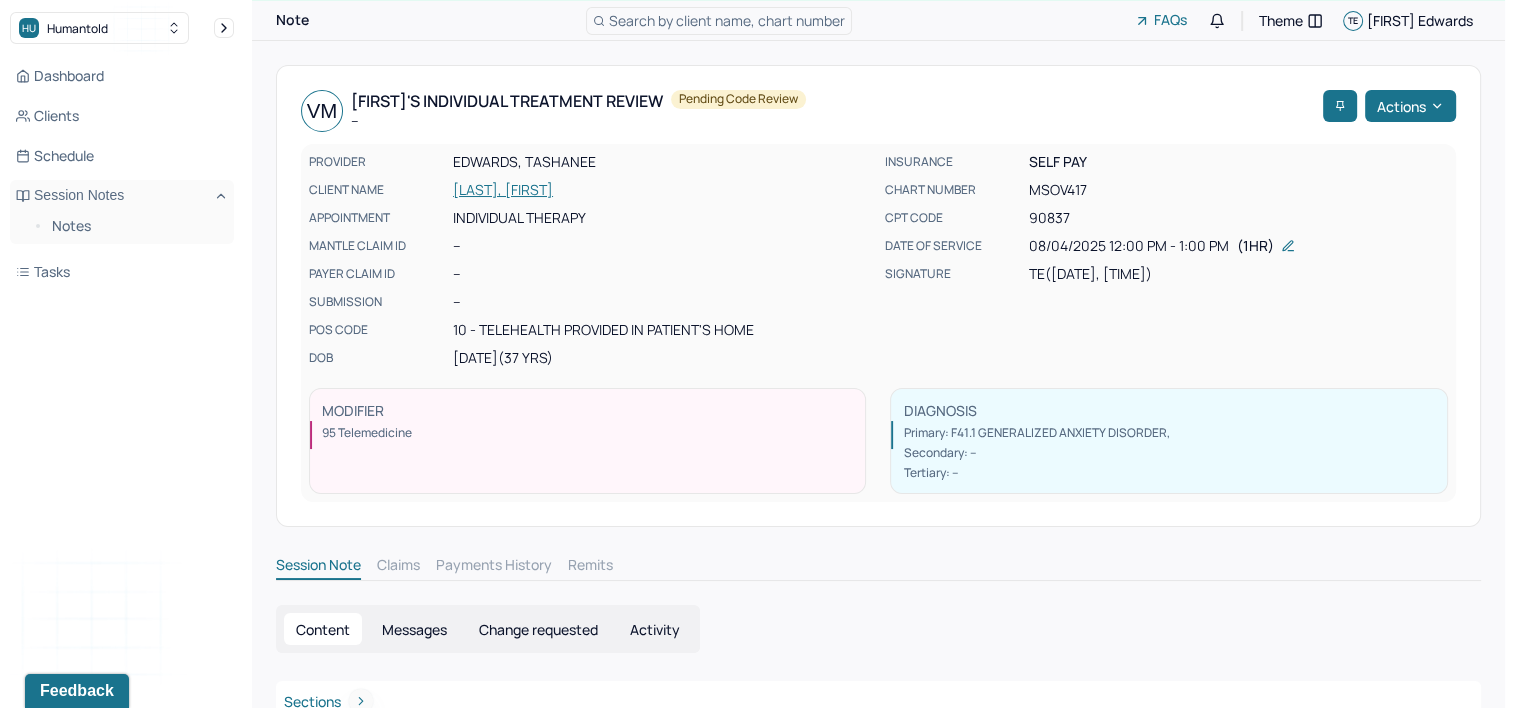 scroll, scrollTop: 0, scrollLeft: 0, axis: both 